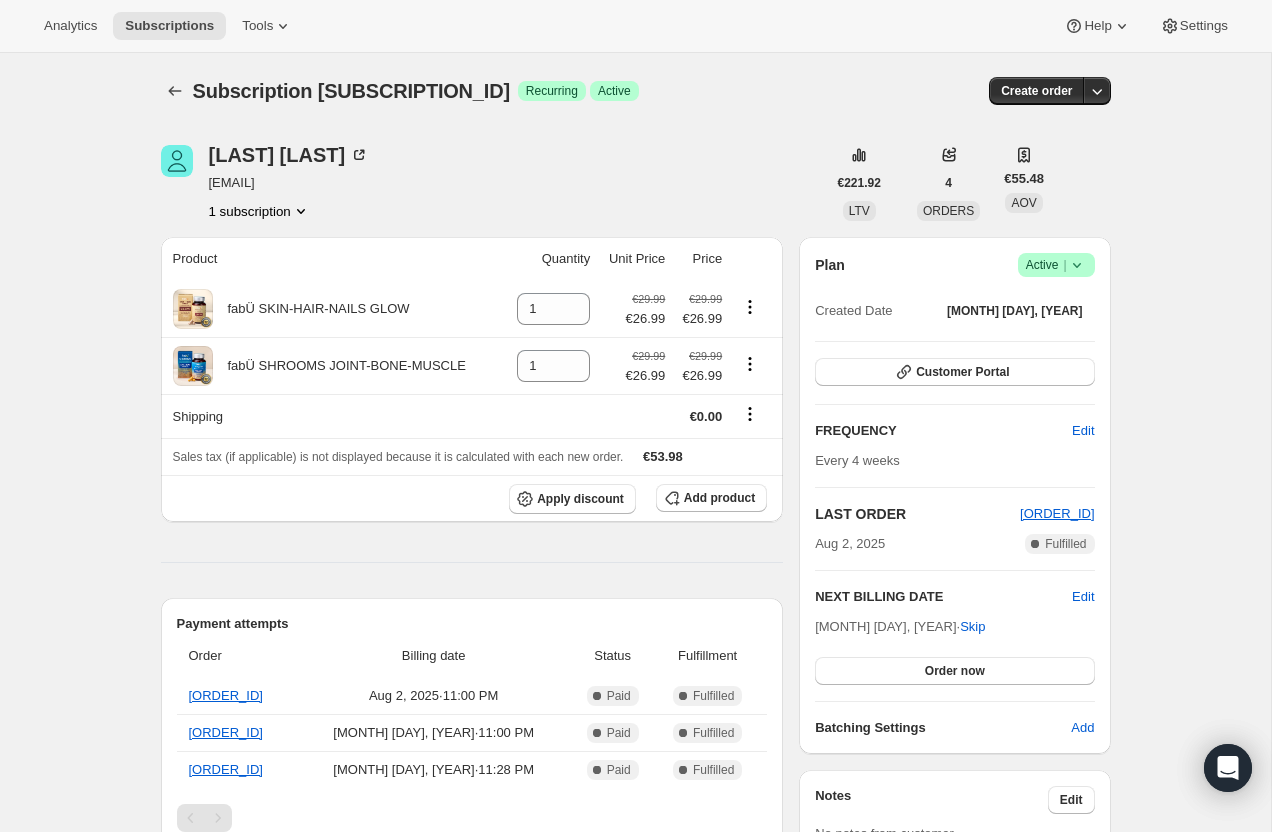 scroll, scrollTop: 0, scrollLeft: 0, axis: both 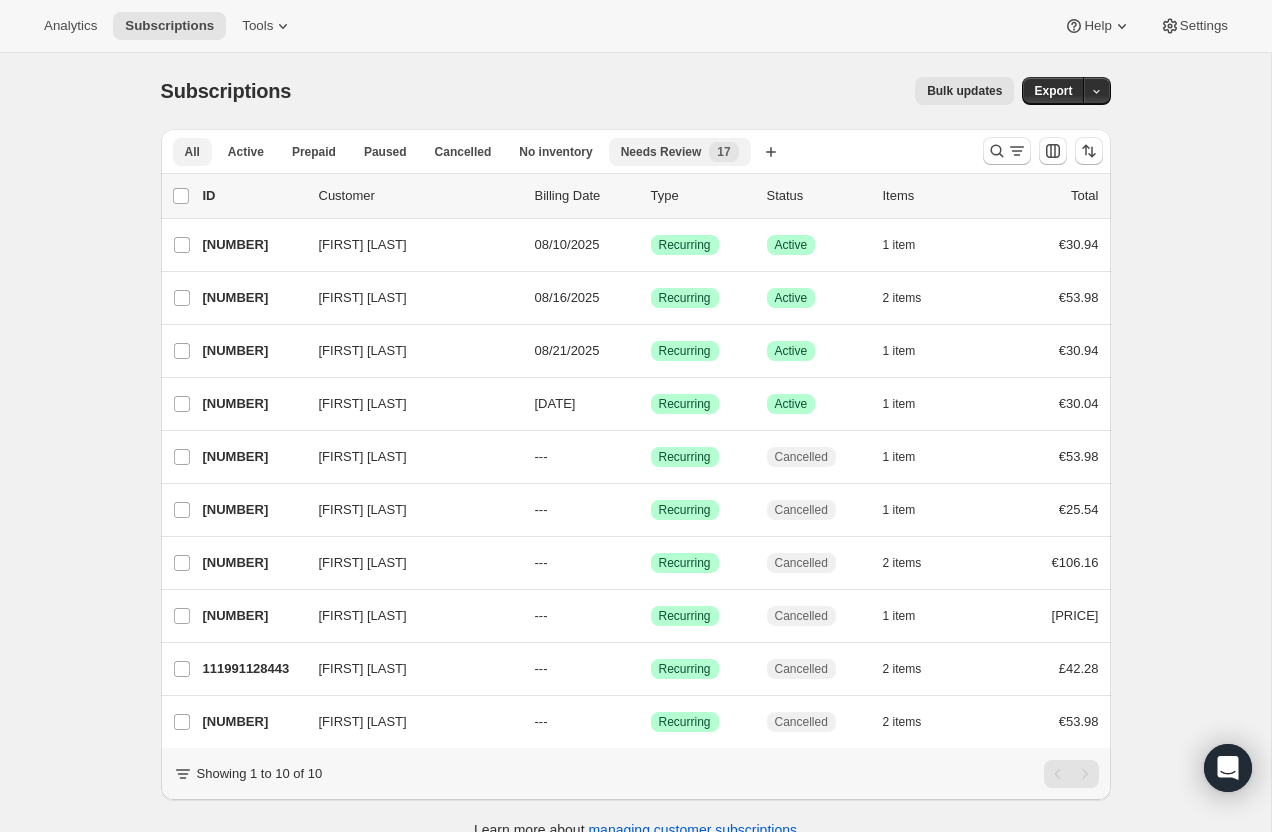 click on "Needs Review New 17" at bounding box center [680, 152] 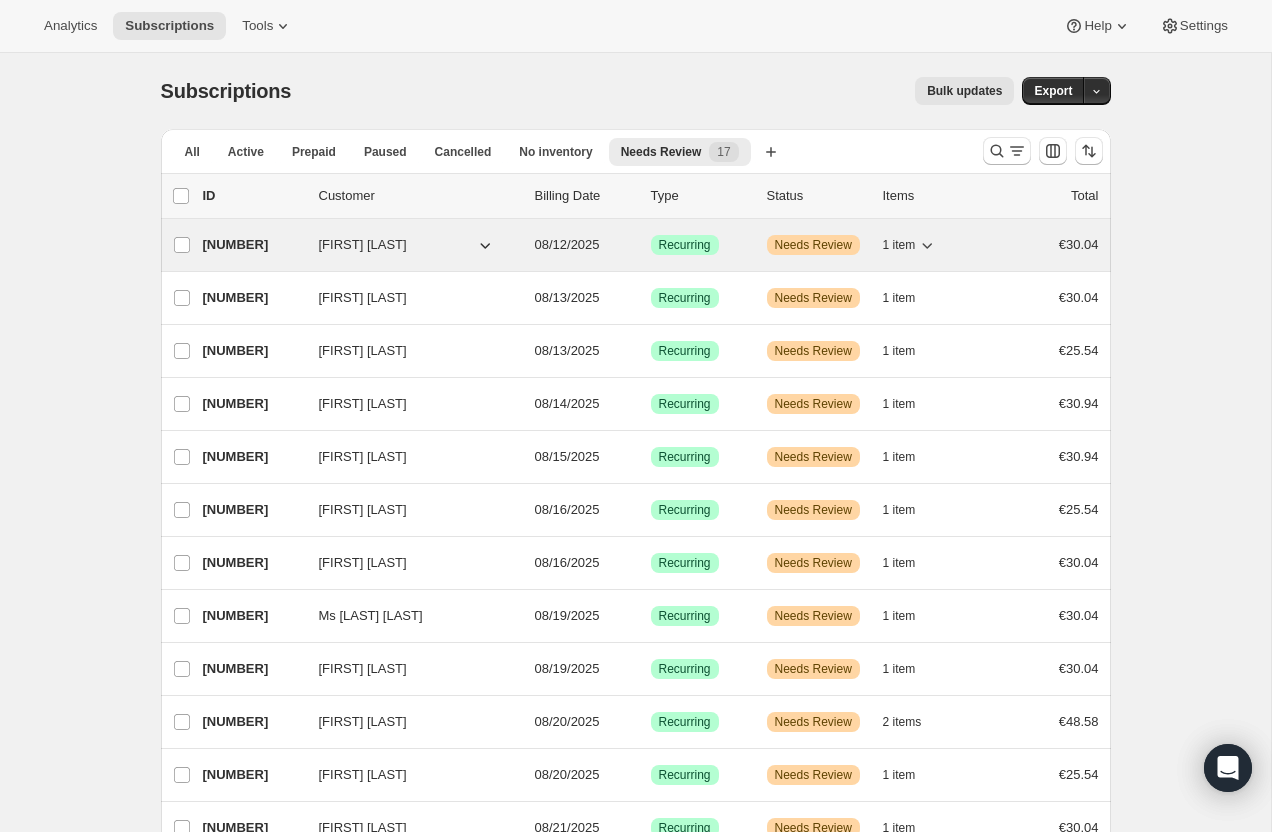 click on "[NUMBER]" at bounding box center (253, 245) 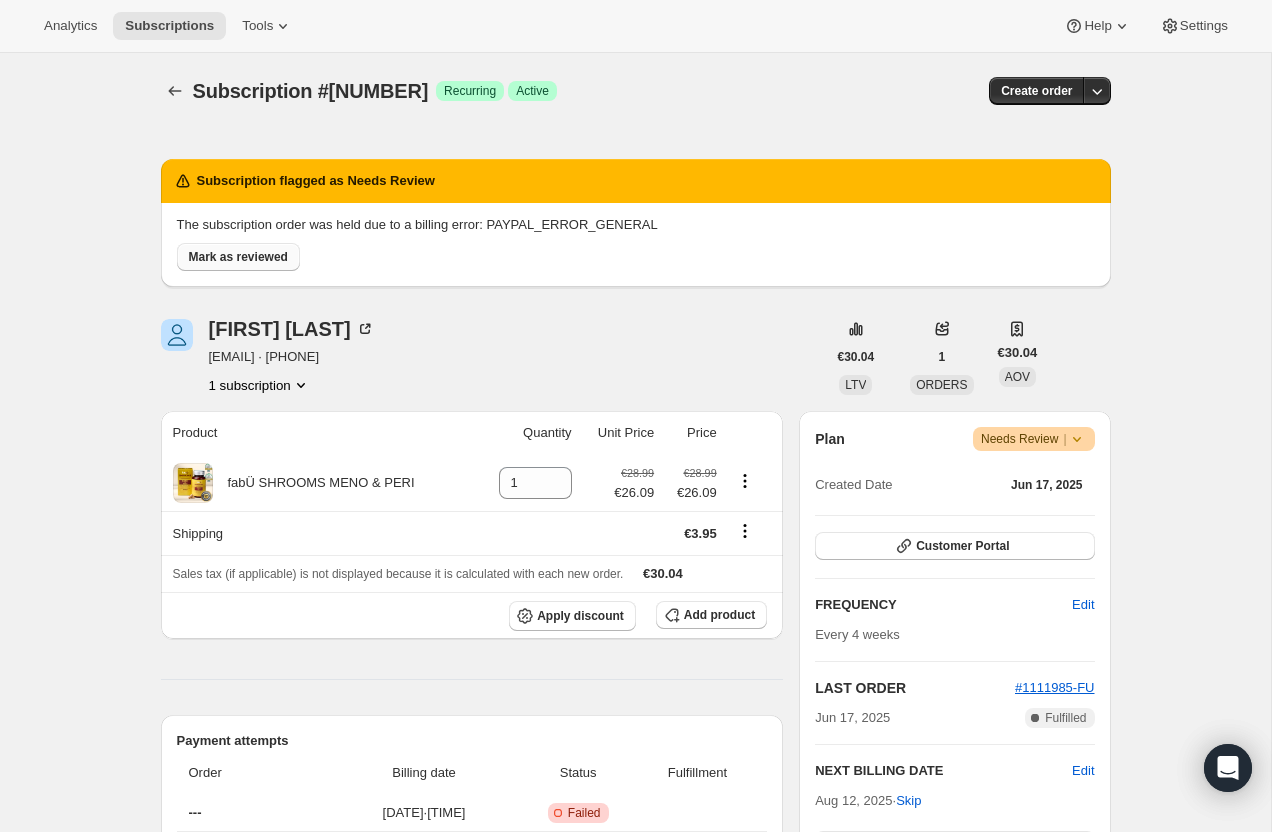 click on "Mark as reviewed" at bounding box center [238, 257] 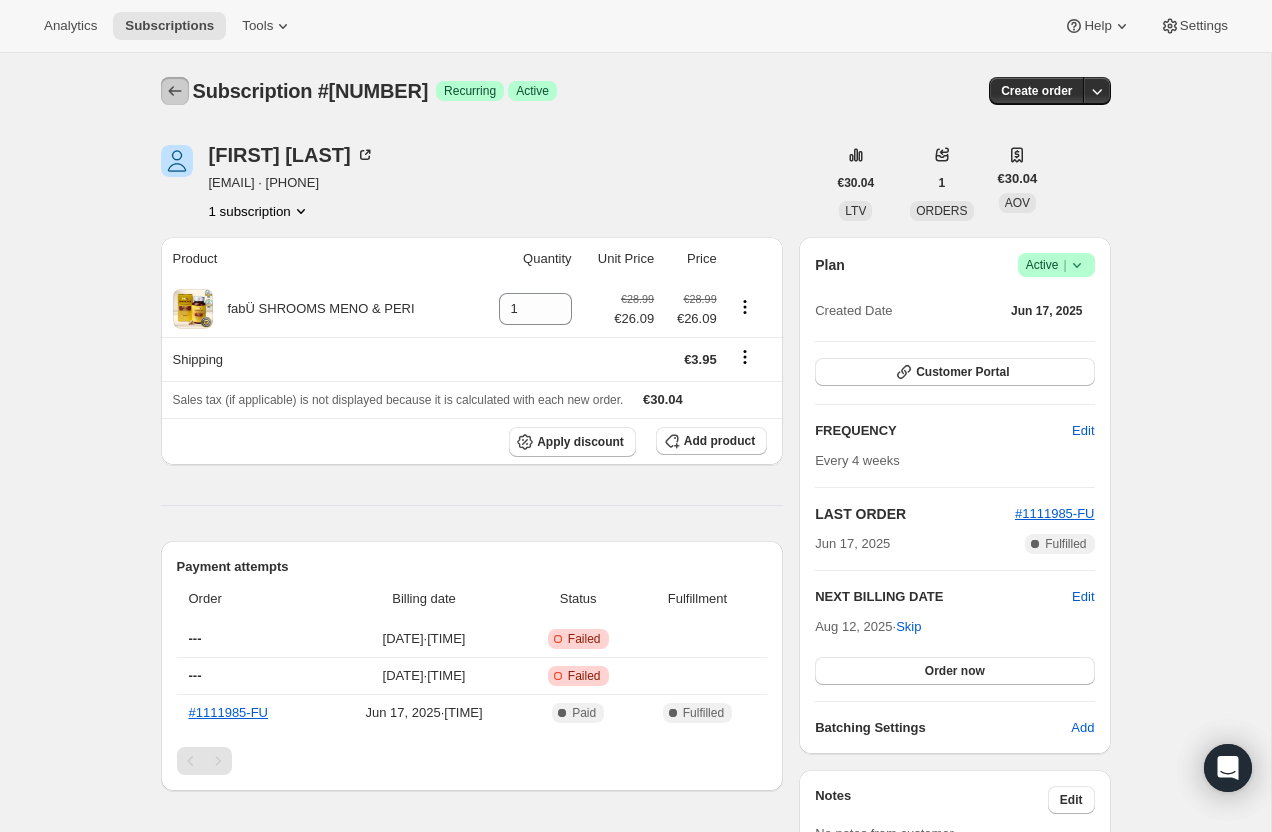 click 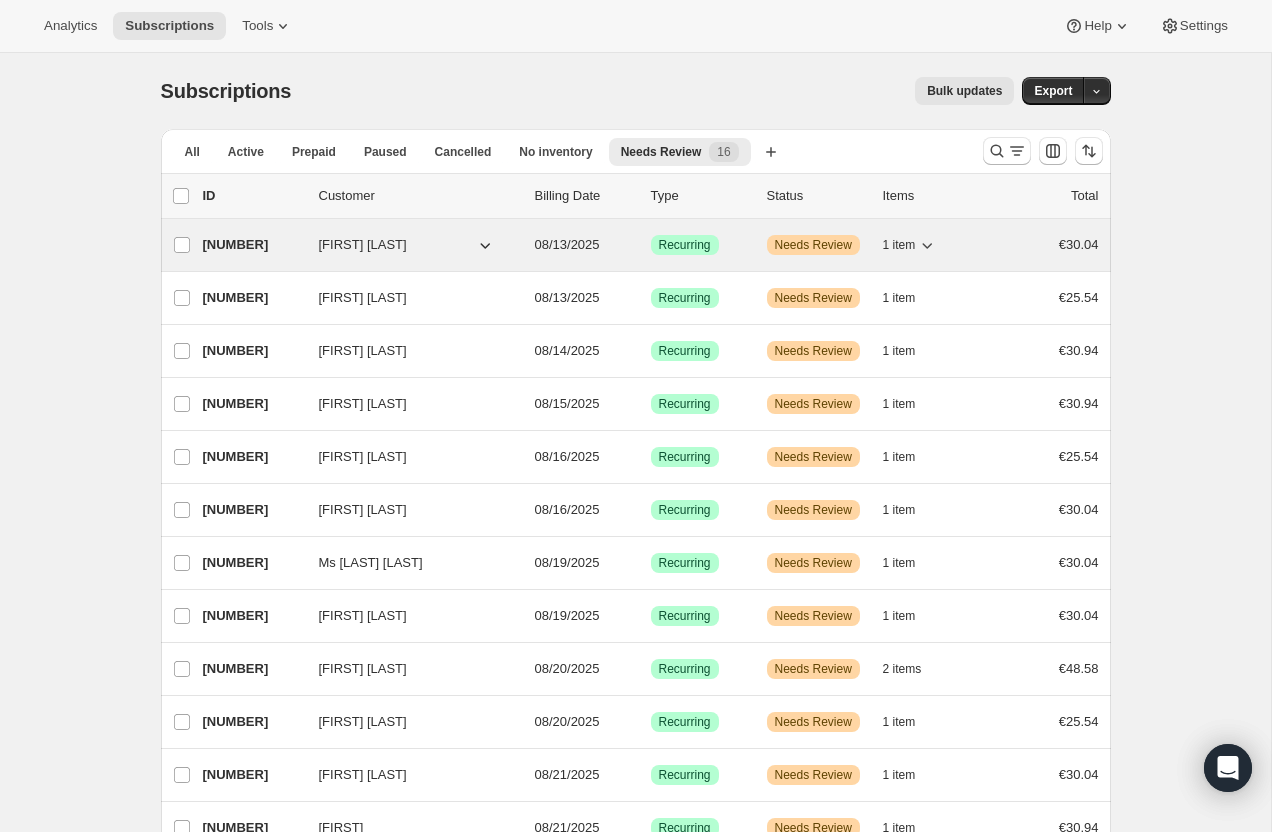 click on "[NUMBER]" at bounding box center [253, 245] 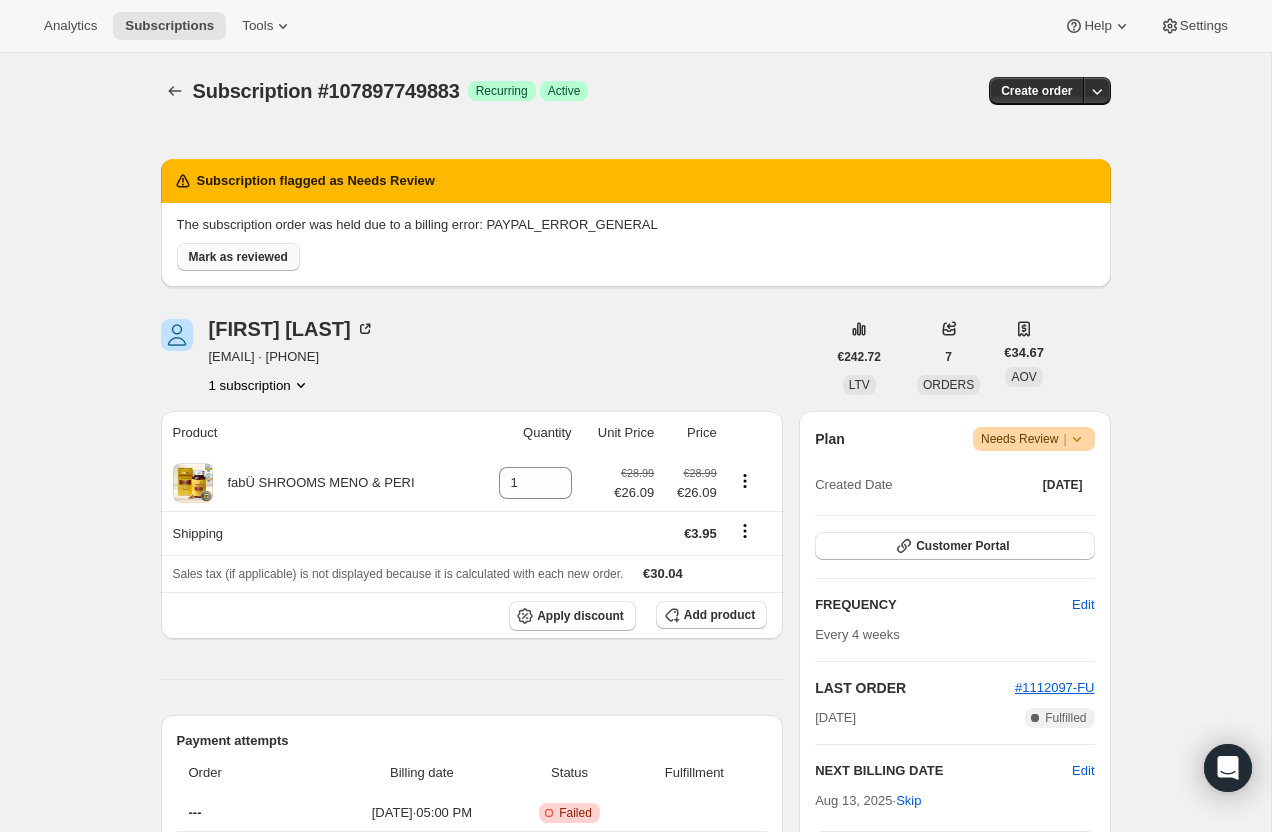 click on "Mark as reviewed" at bounding box center [238, 257] 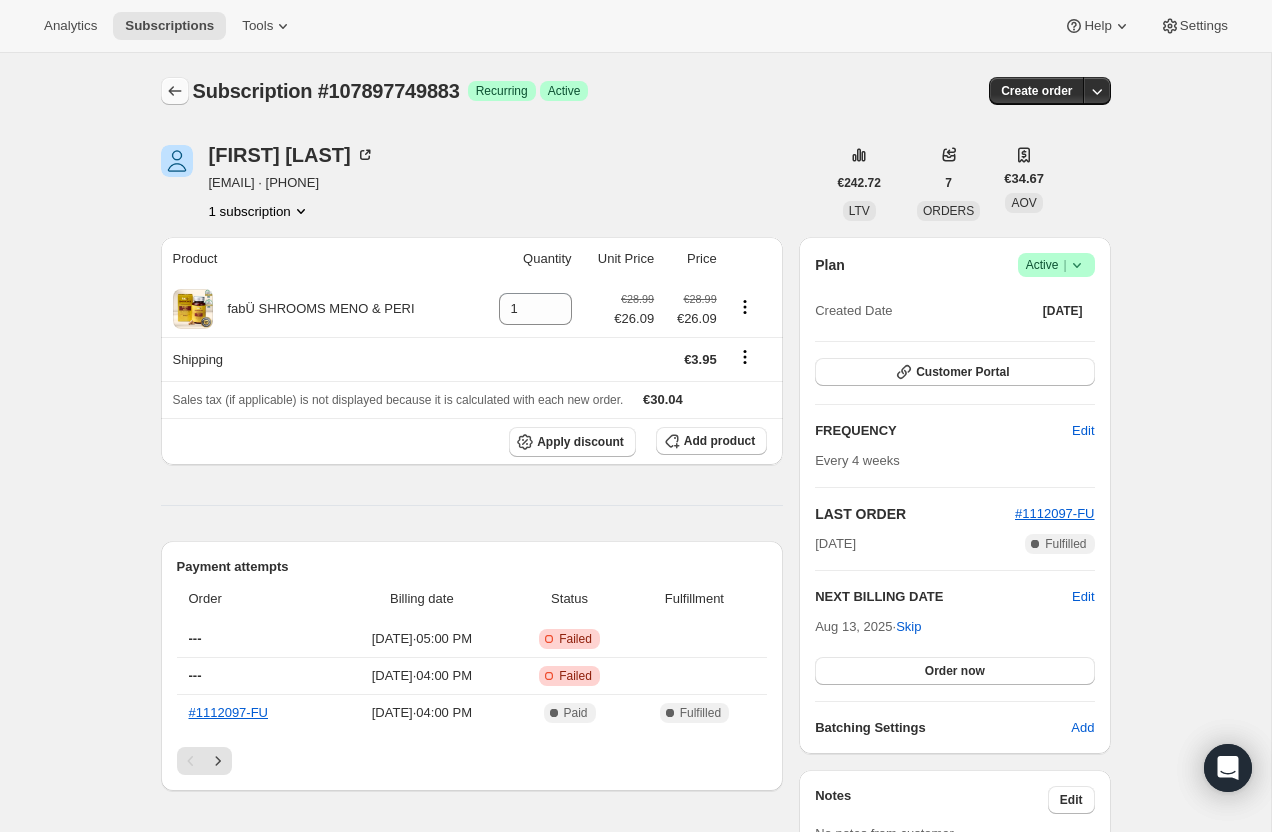 click 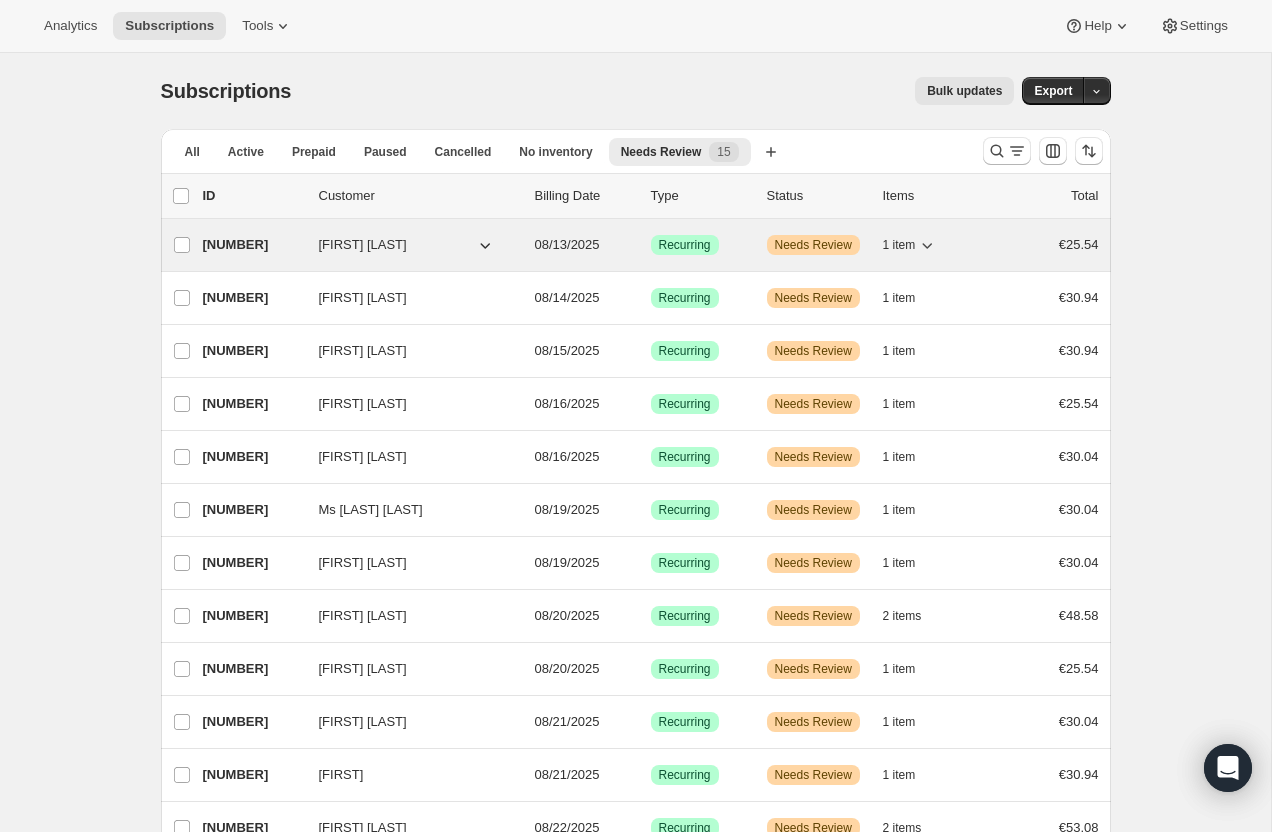 click on "[NUMBER]" at bounding box center (253, 245) 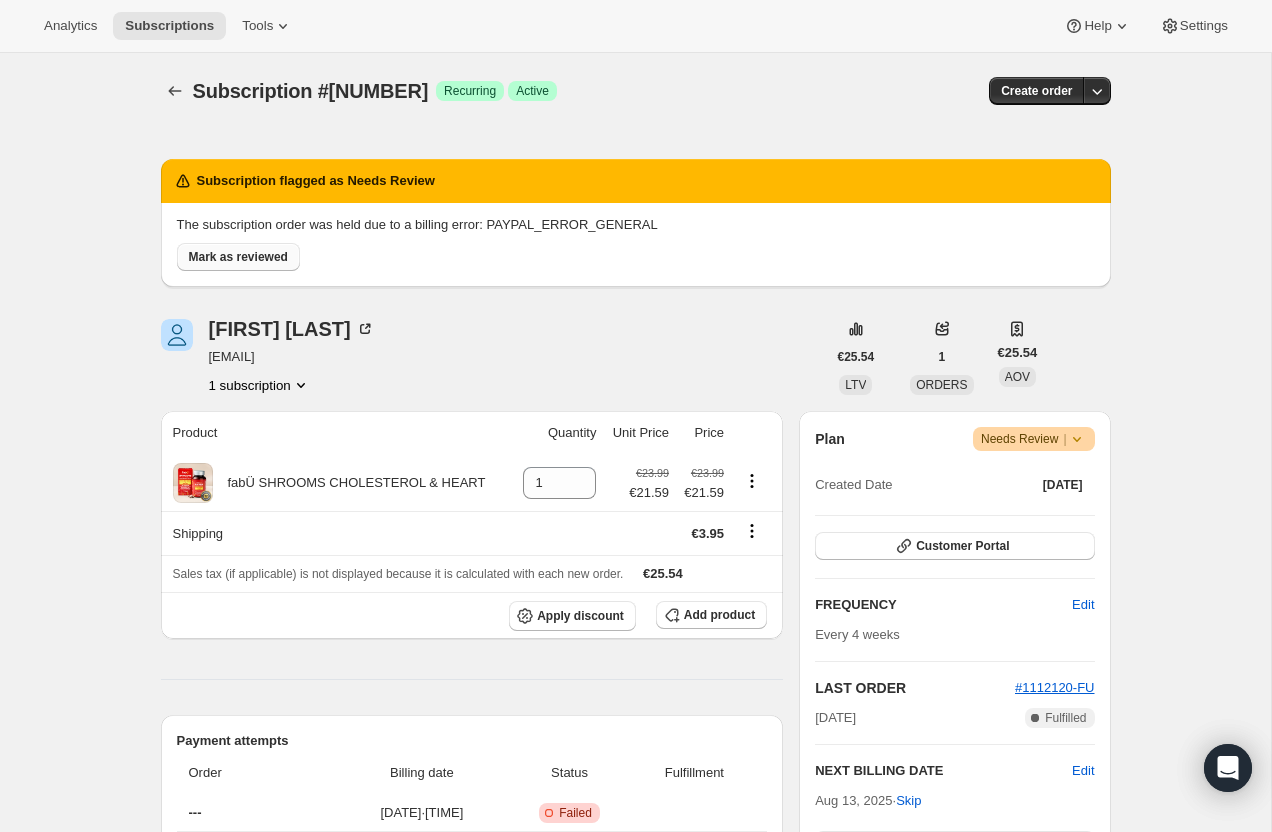 click on "Mark as reviewed" at bounding box center [238, 257] 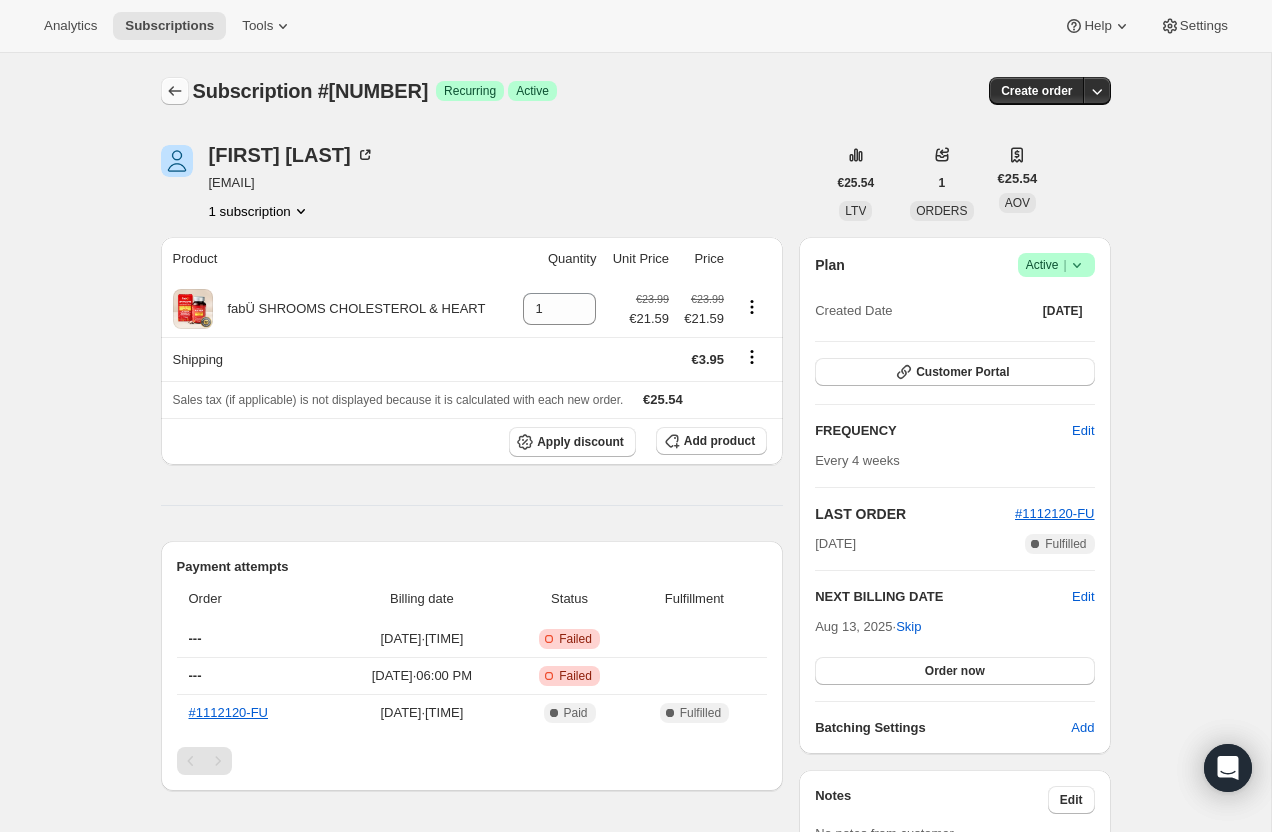 click 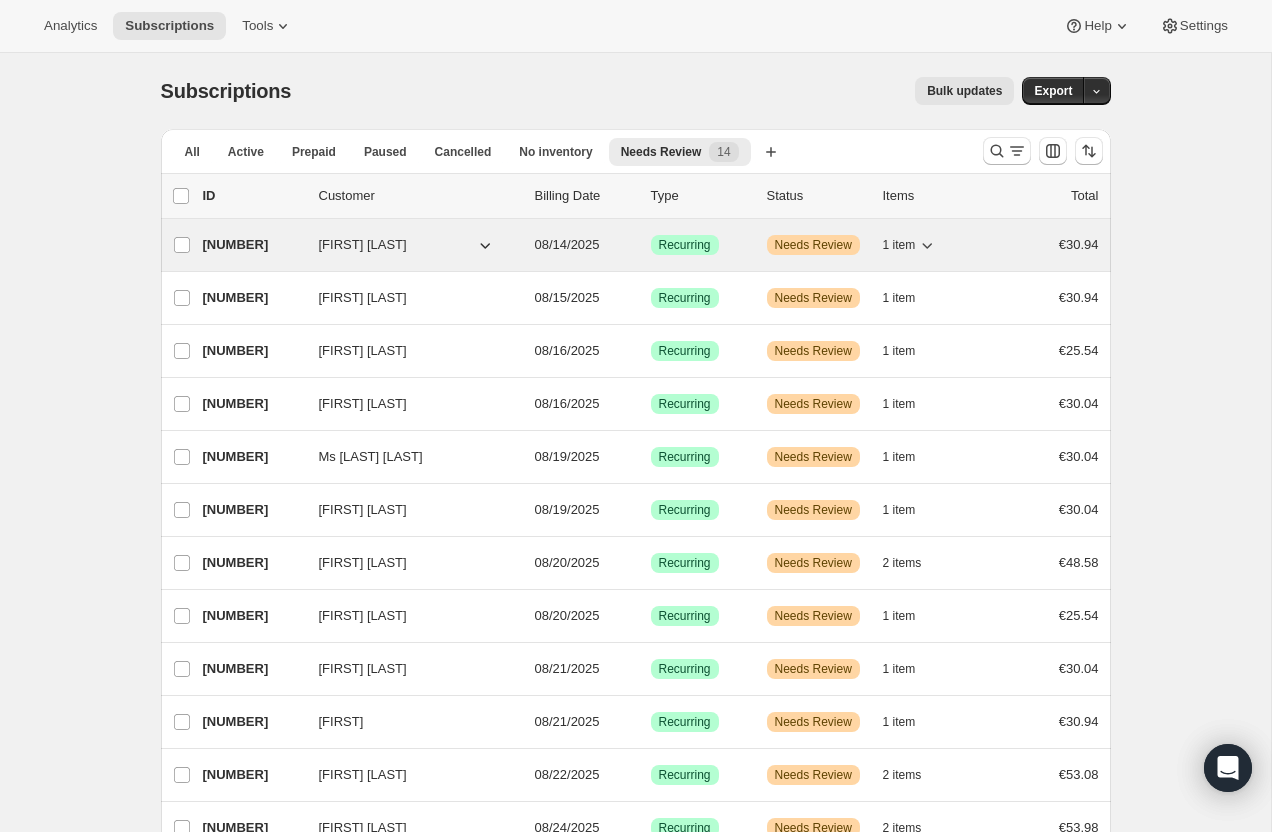 click on "Subscription #[NUMBER] [FIRST] [LAST] [MONTH]/[DAY]/[YEAR] Success Recurring Warning Needs Review 1   item €30.94" at bounding box center (651, 245) 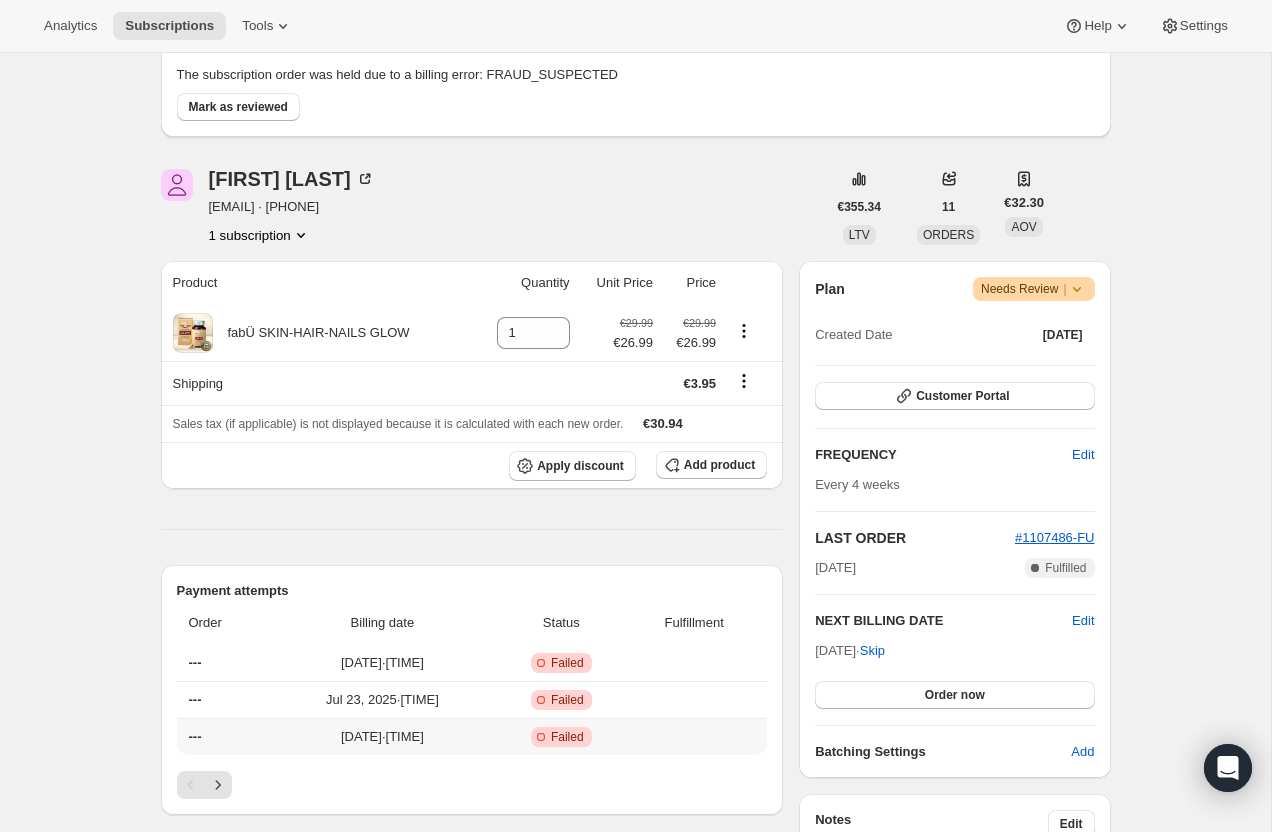 scroll, scrollTop: 0, scrollLeft: 0, axis: both 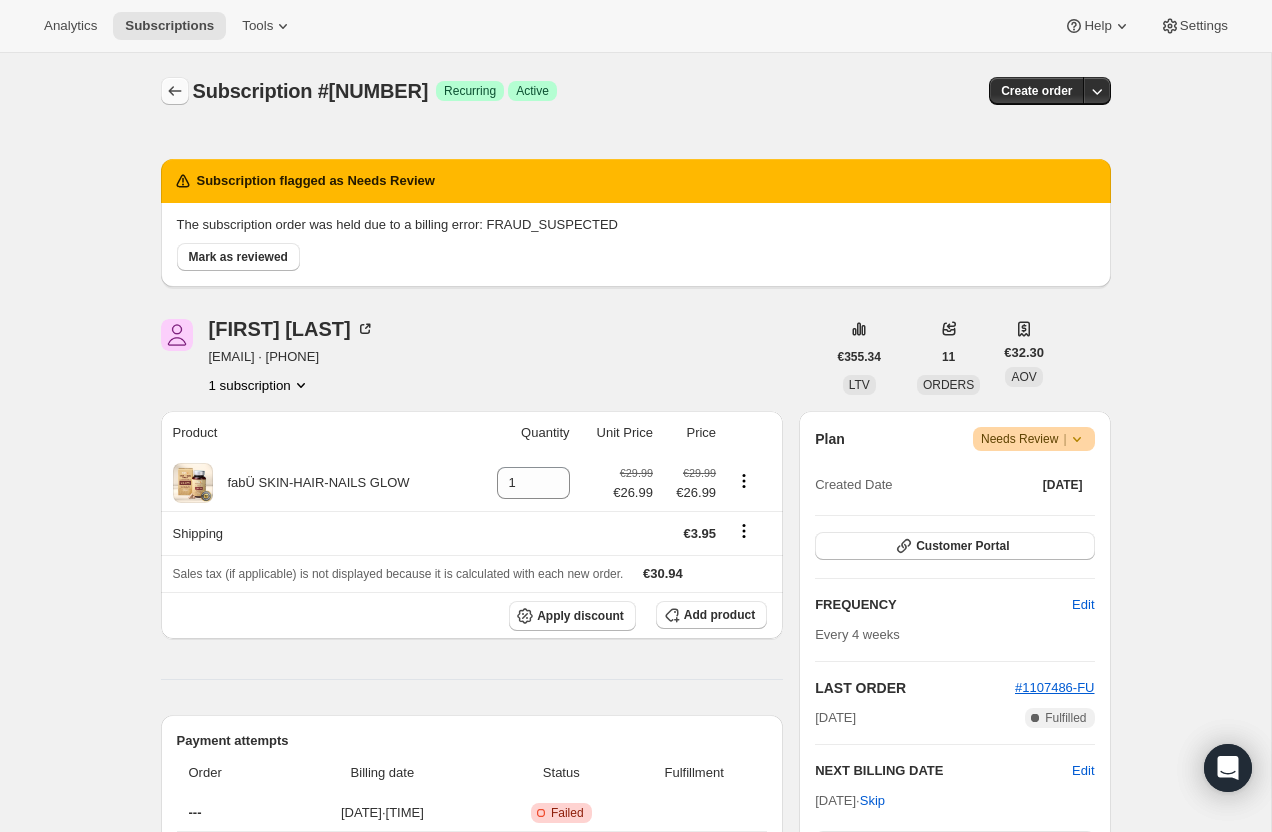 click 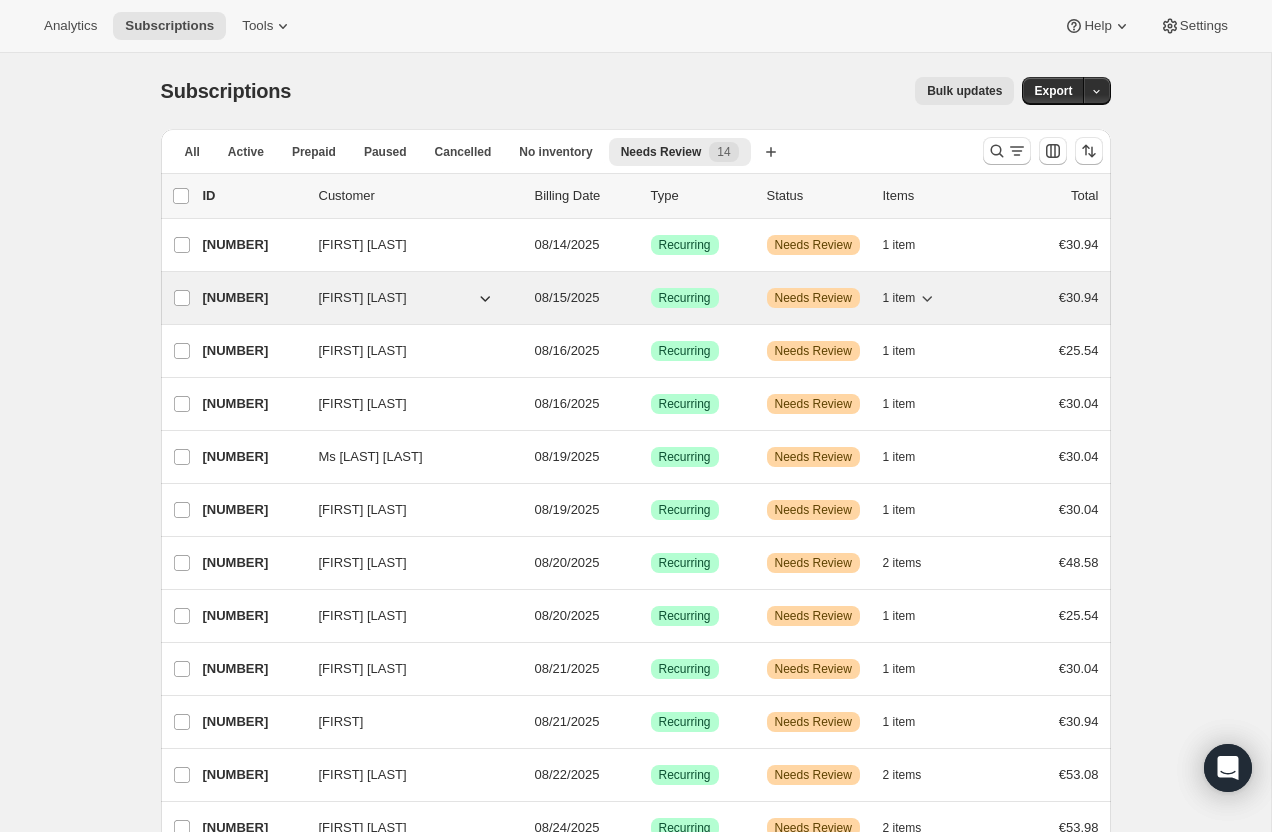 click on "[NUMBER]" at bounding box center (253, 298) 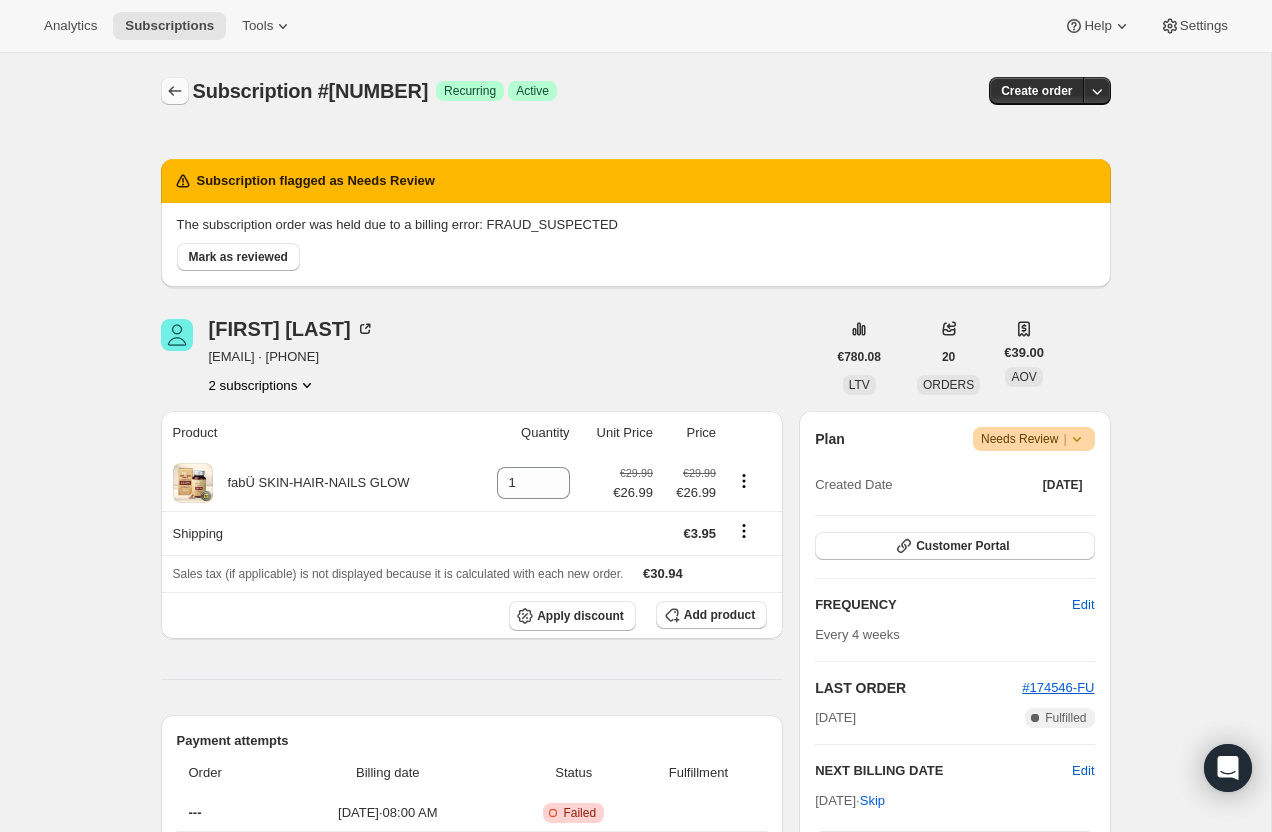 click 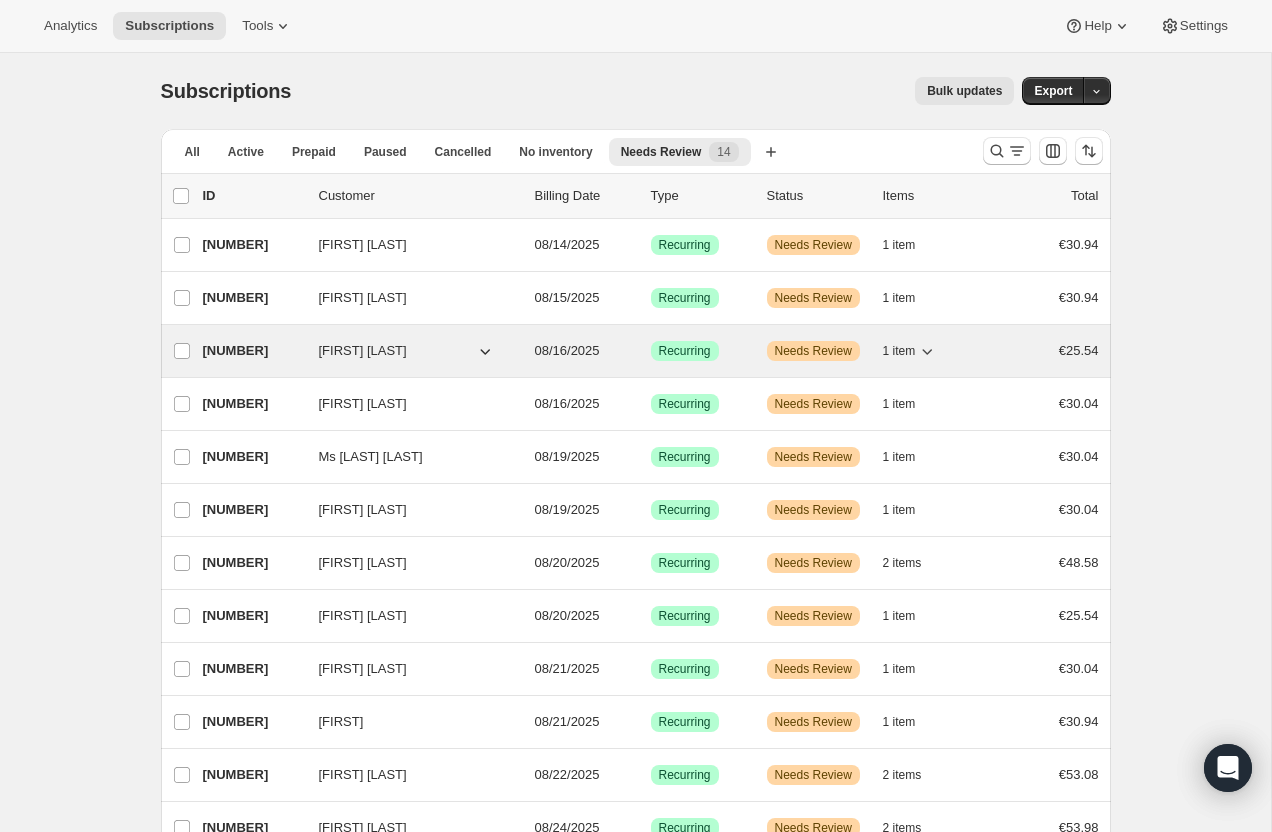 click on "[NUMBER]" at bounding box center [253, 351] 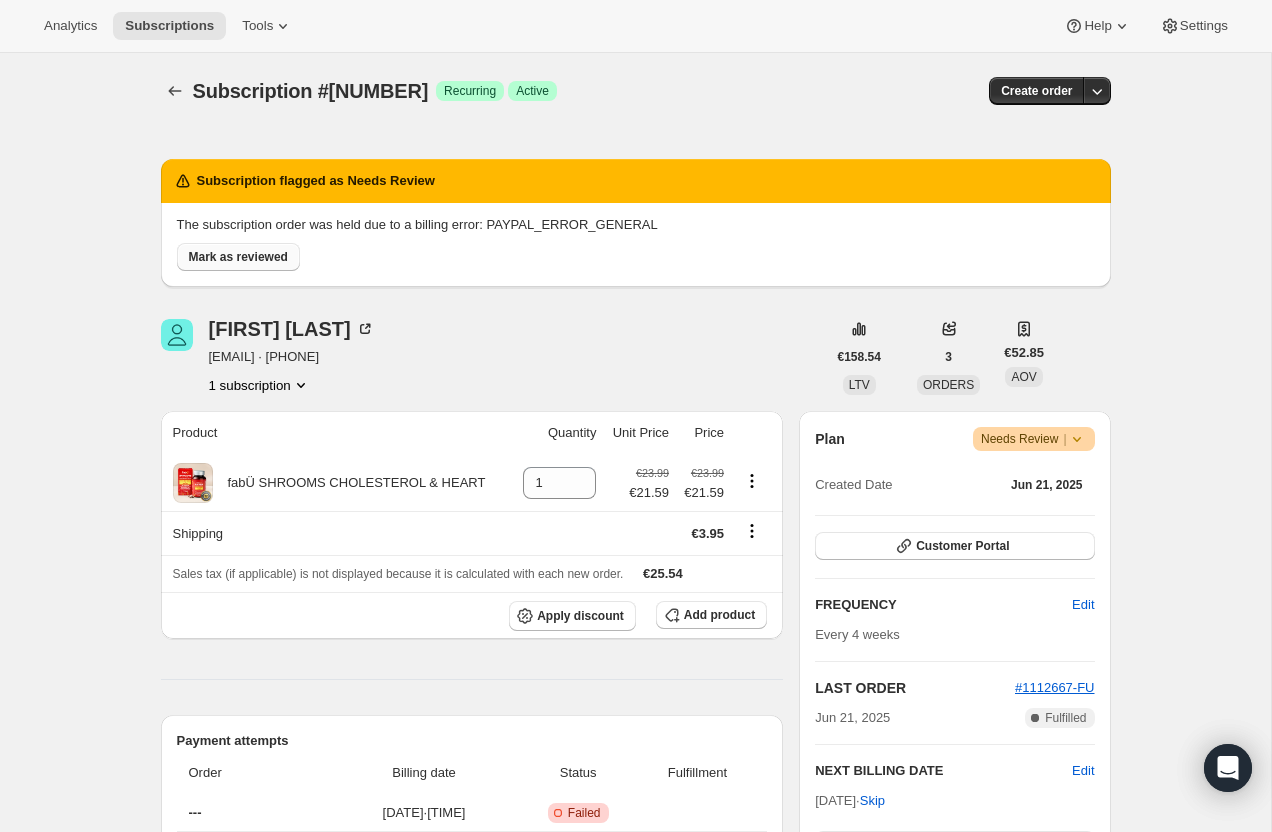 click on "Mark as reviewed" at bounding box center (238, 257) 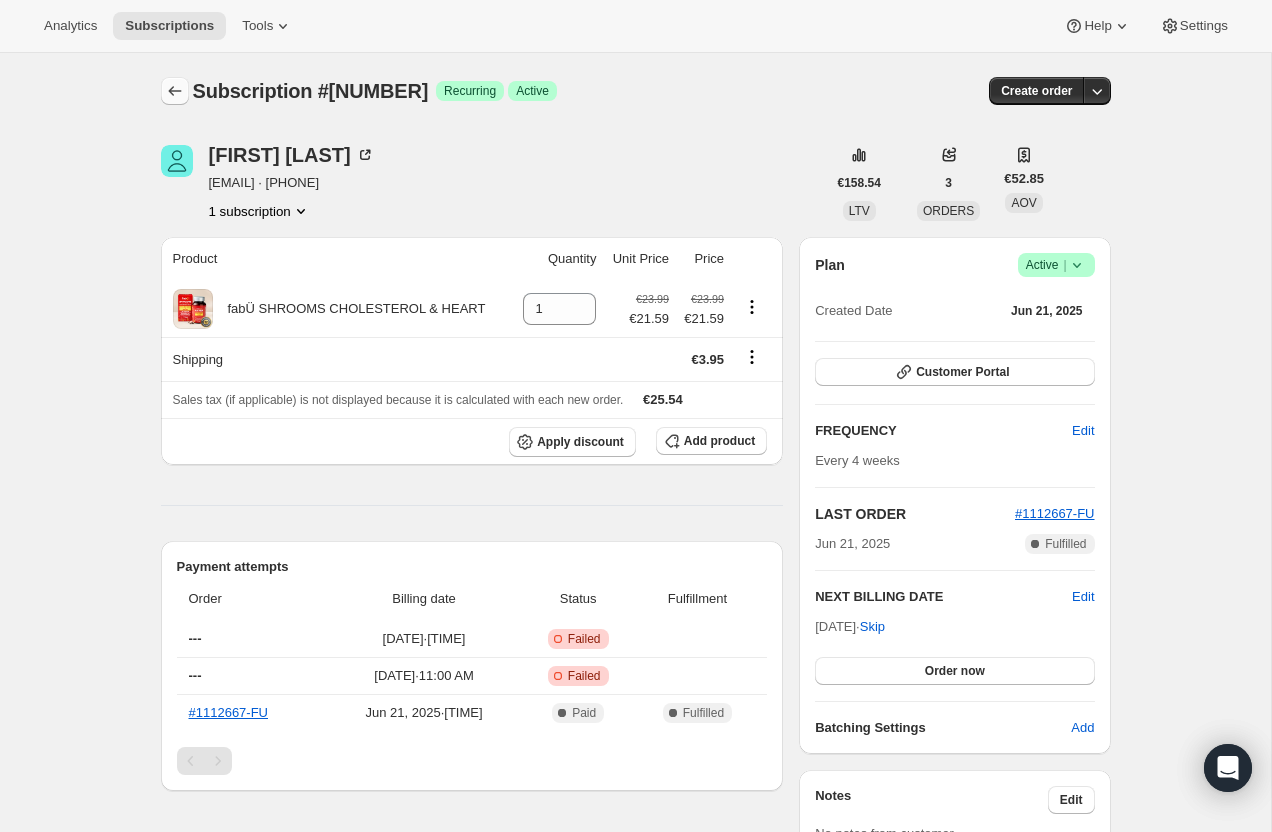 click 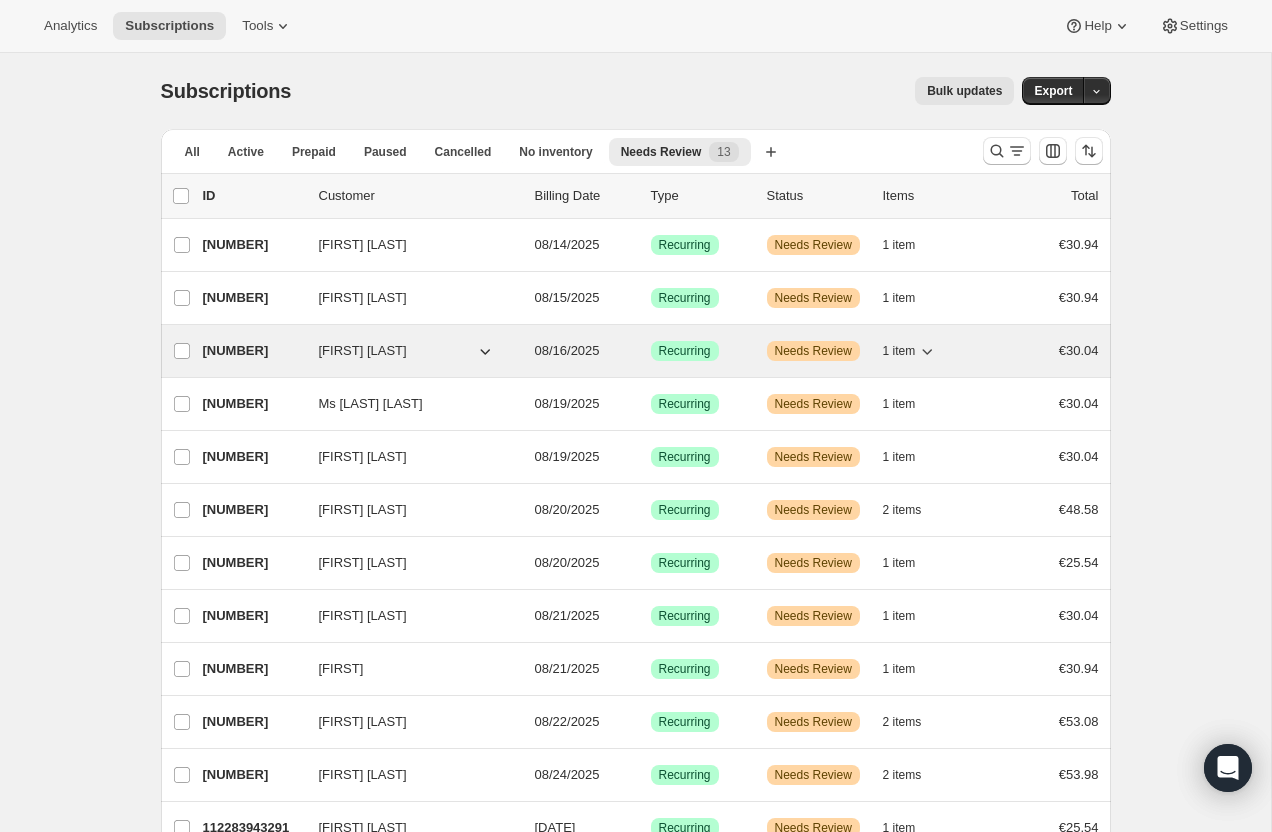 click on "[NUMBER]" at bounding box center (253, 351) 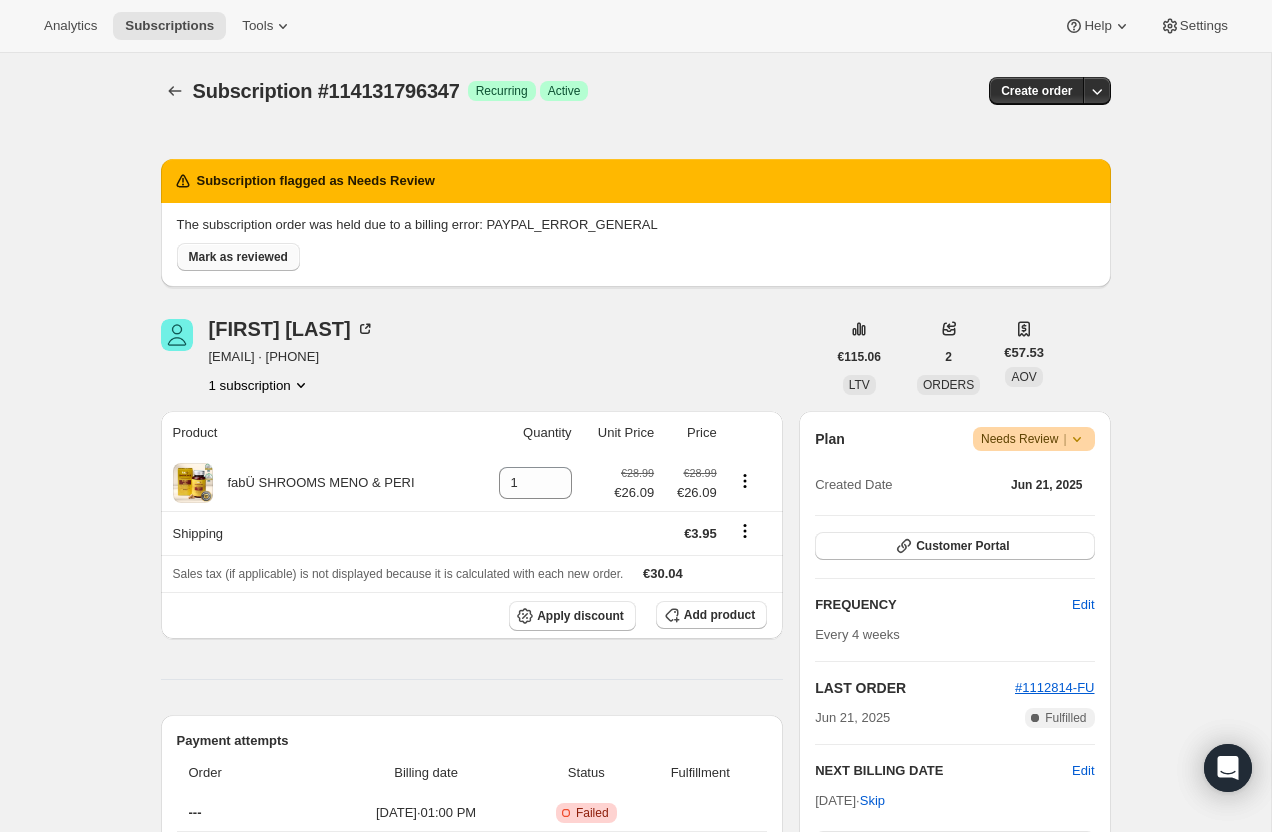 click on "Mark as reviewed" at bounding box center (238, 257) 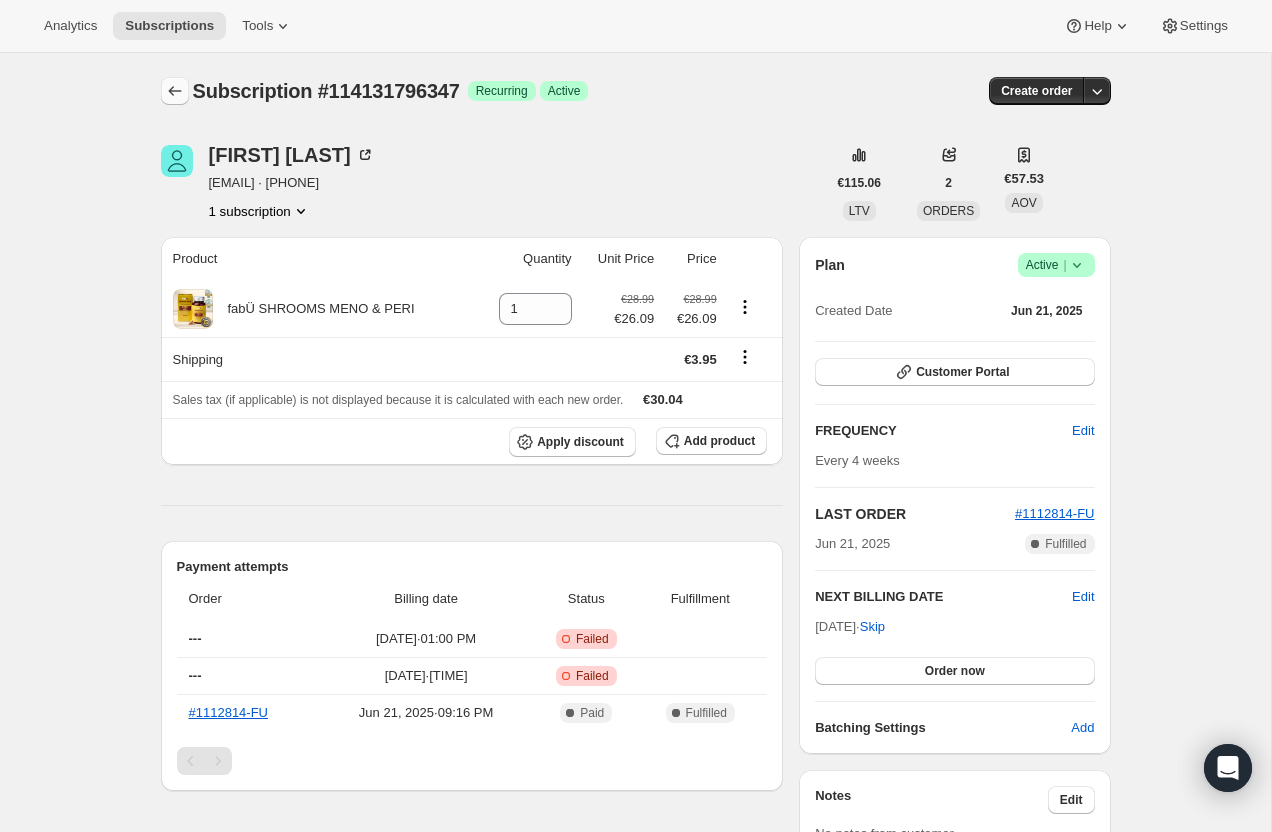 click 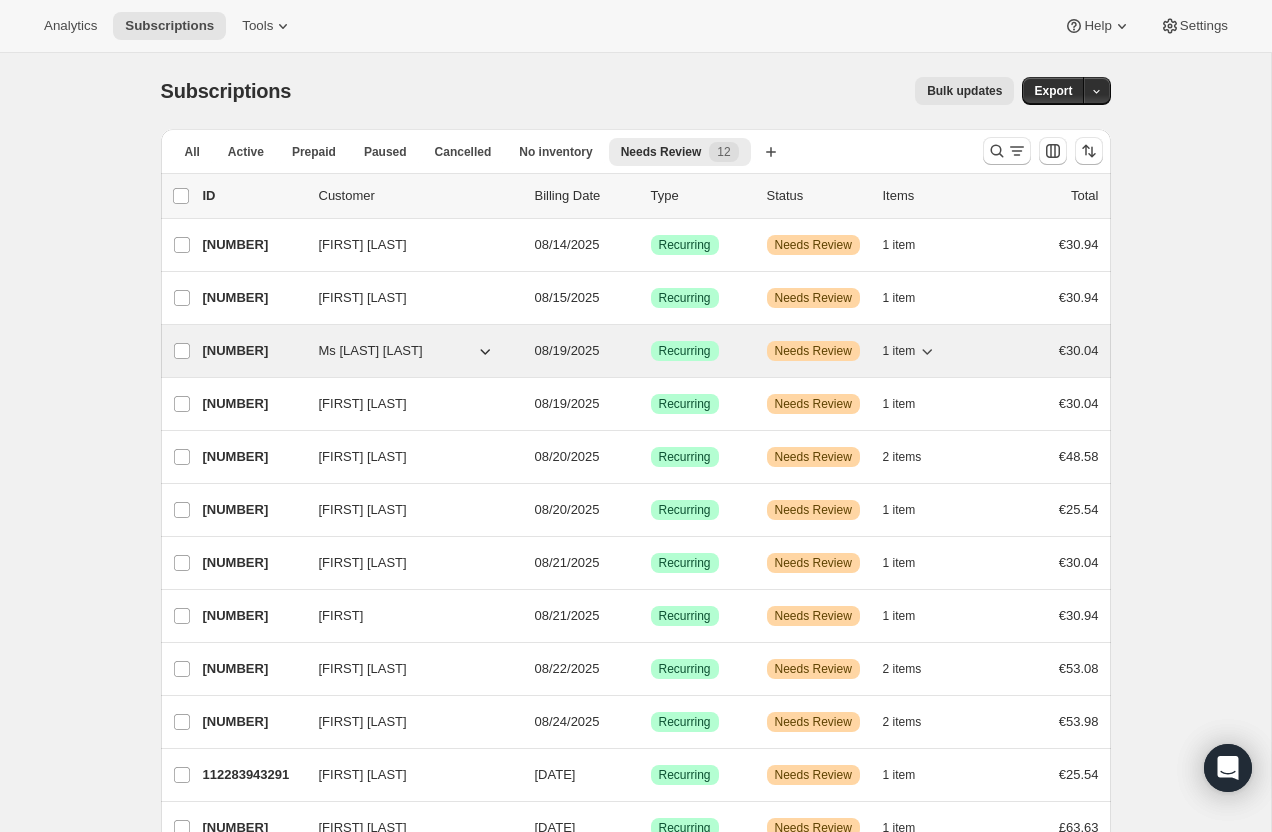 click on "[NUMBER]" at bounding box center (253, 351) 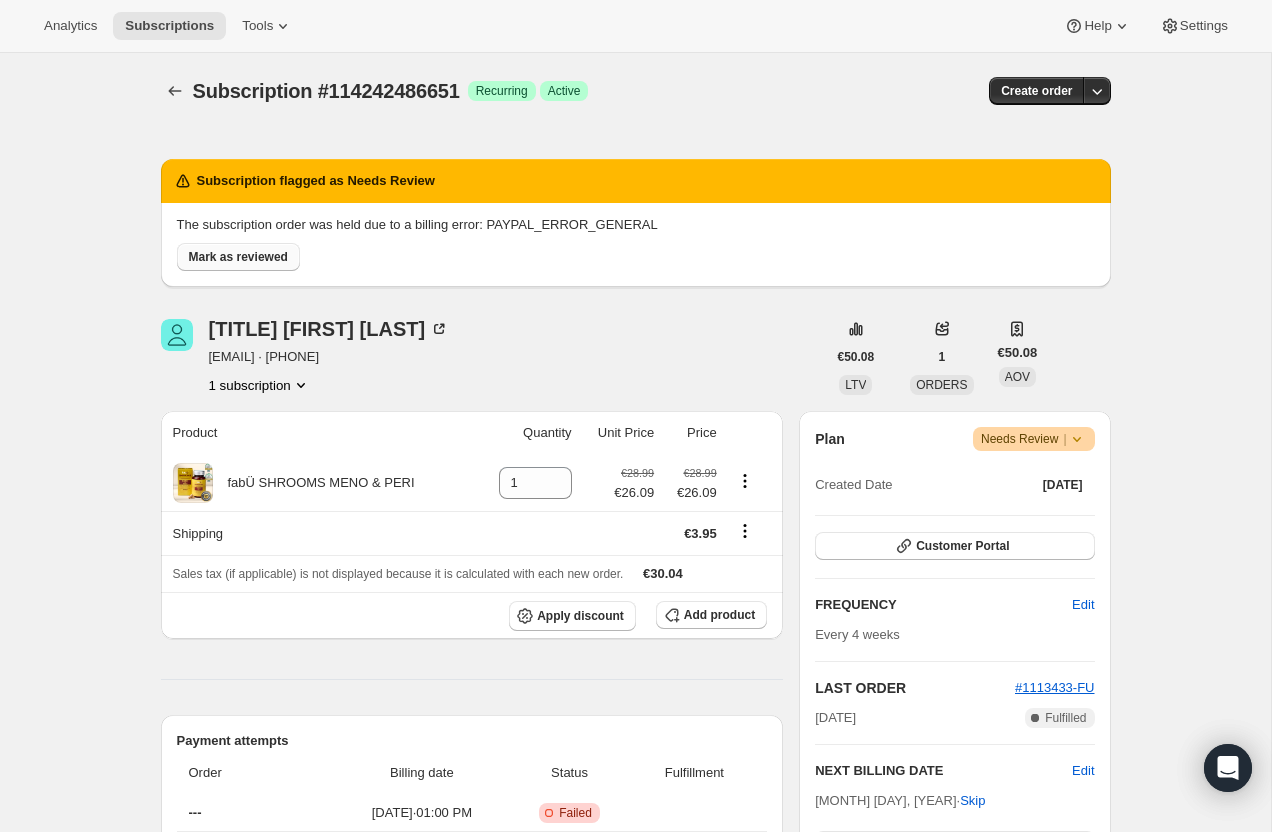 click on "Mark as reviewed" at bounding box center (238, 257) 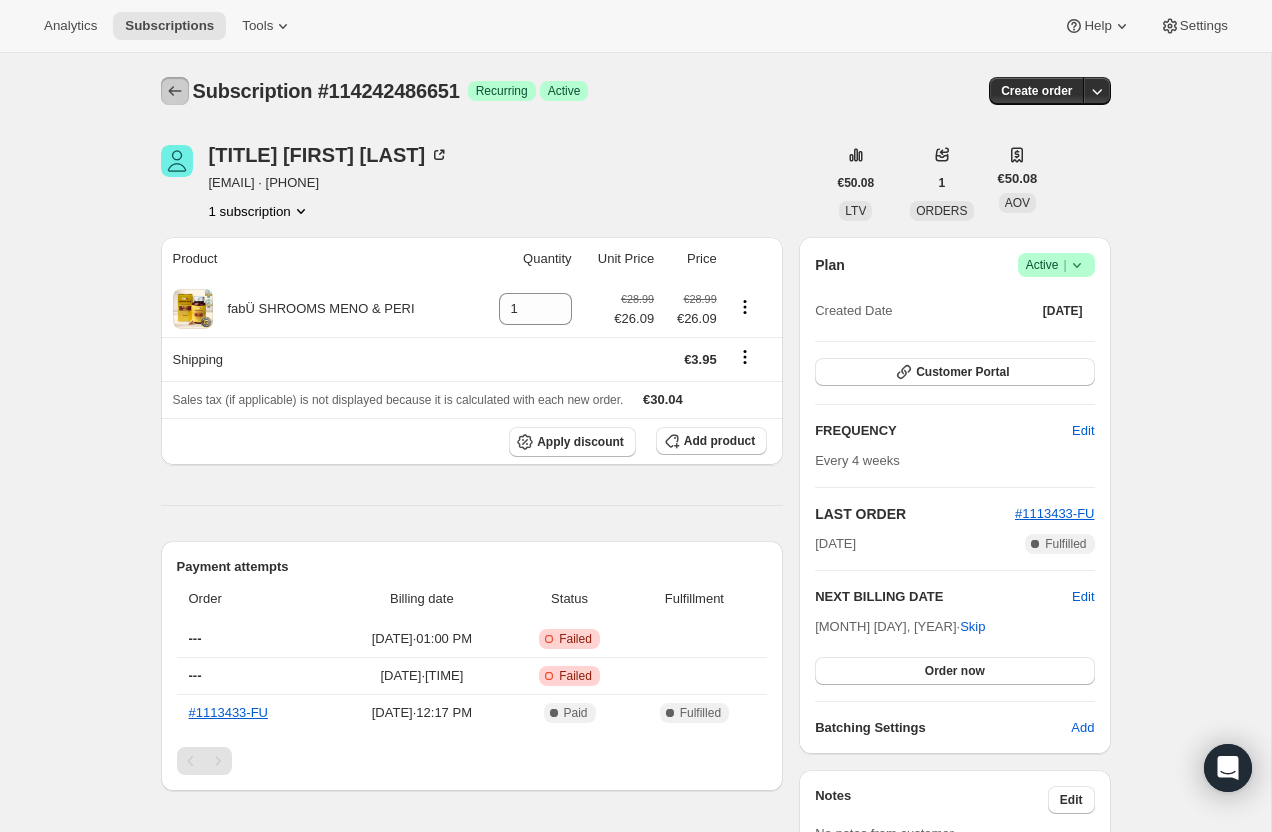 click 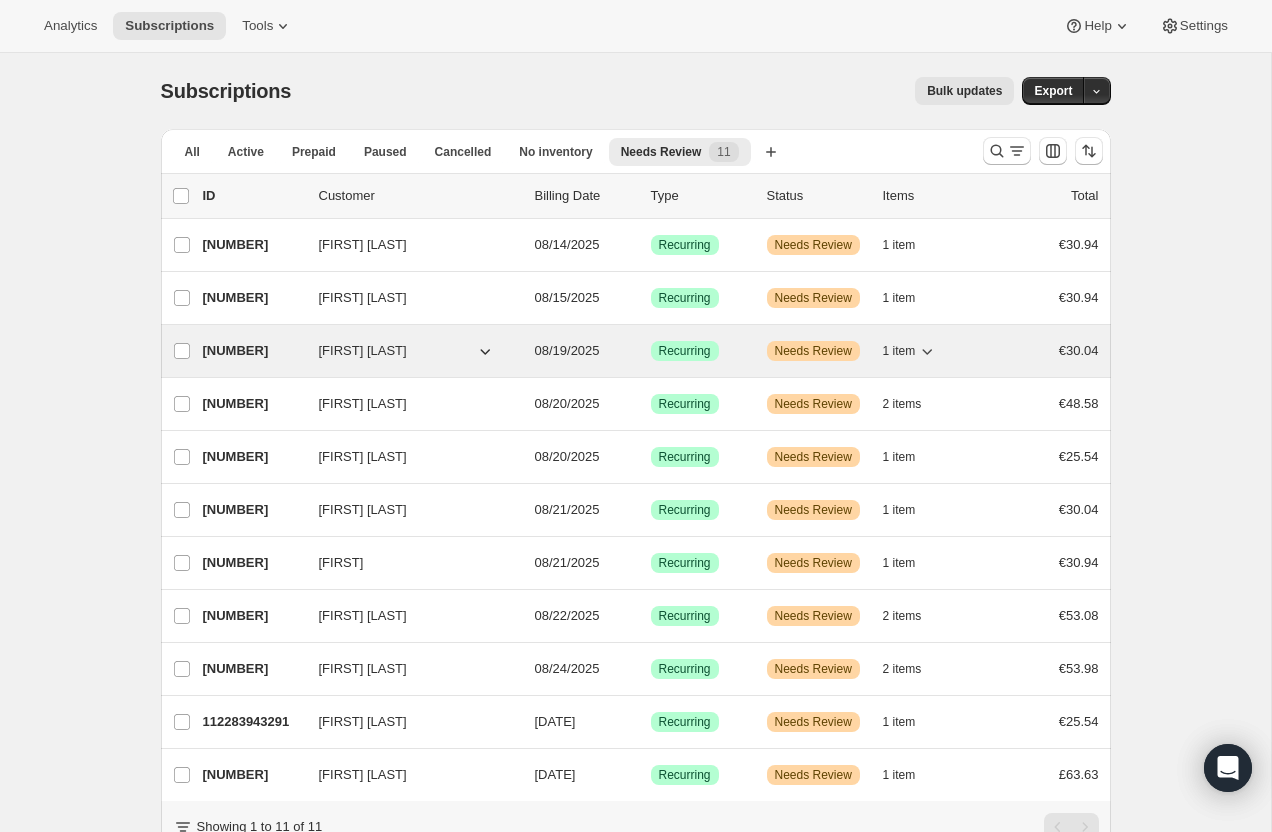 click on "[NUMBER]" at bounding box center [253, 351] 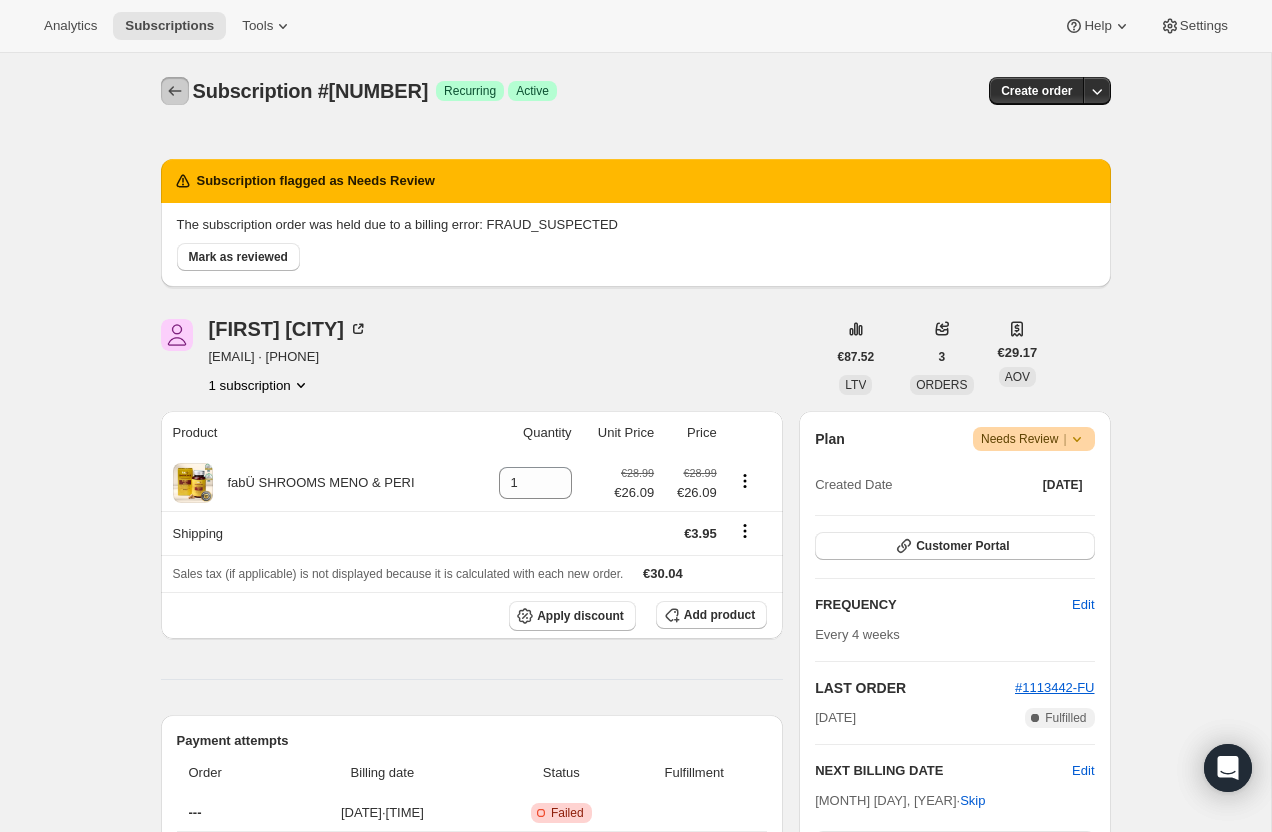 click 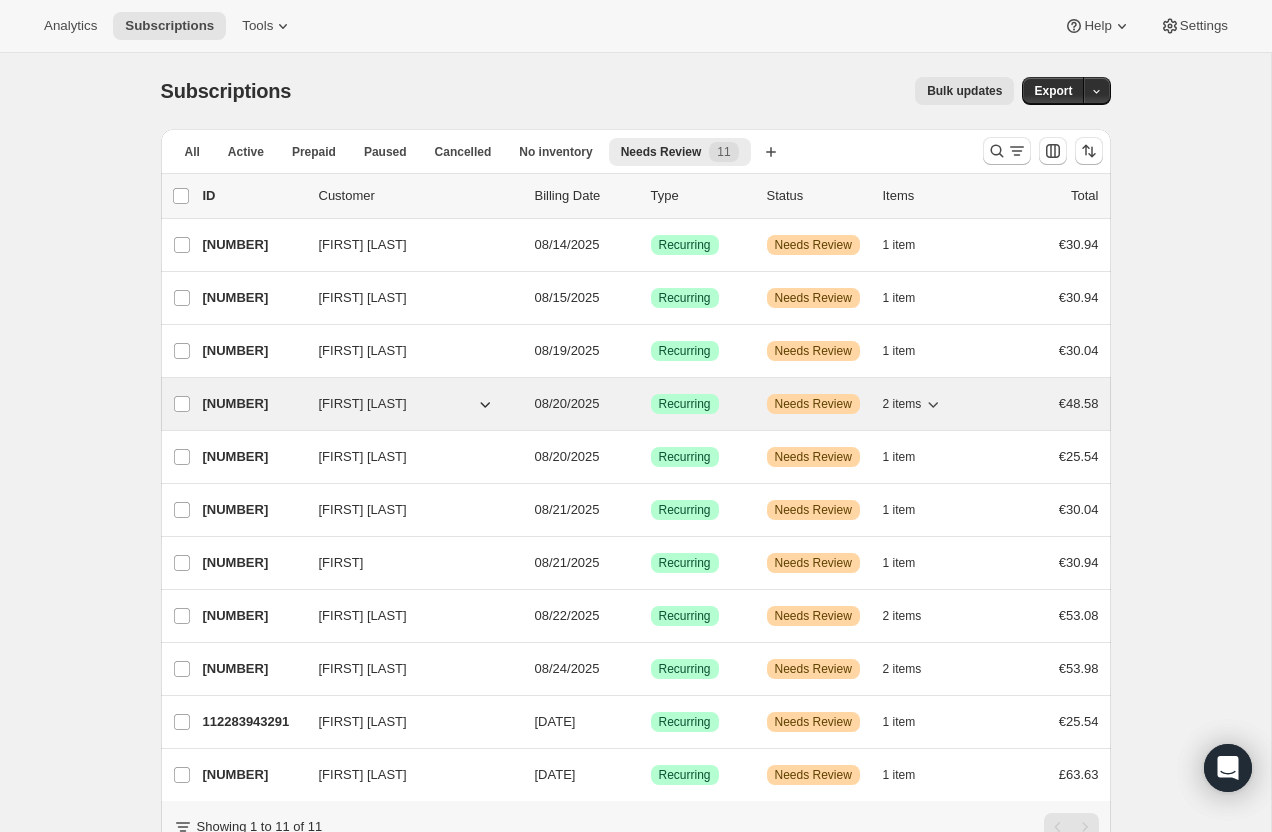 click on "[NUMBER]" at bounding box center (253, 404) 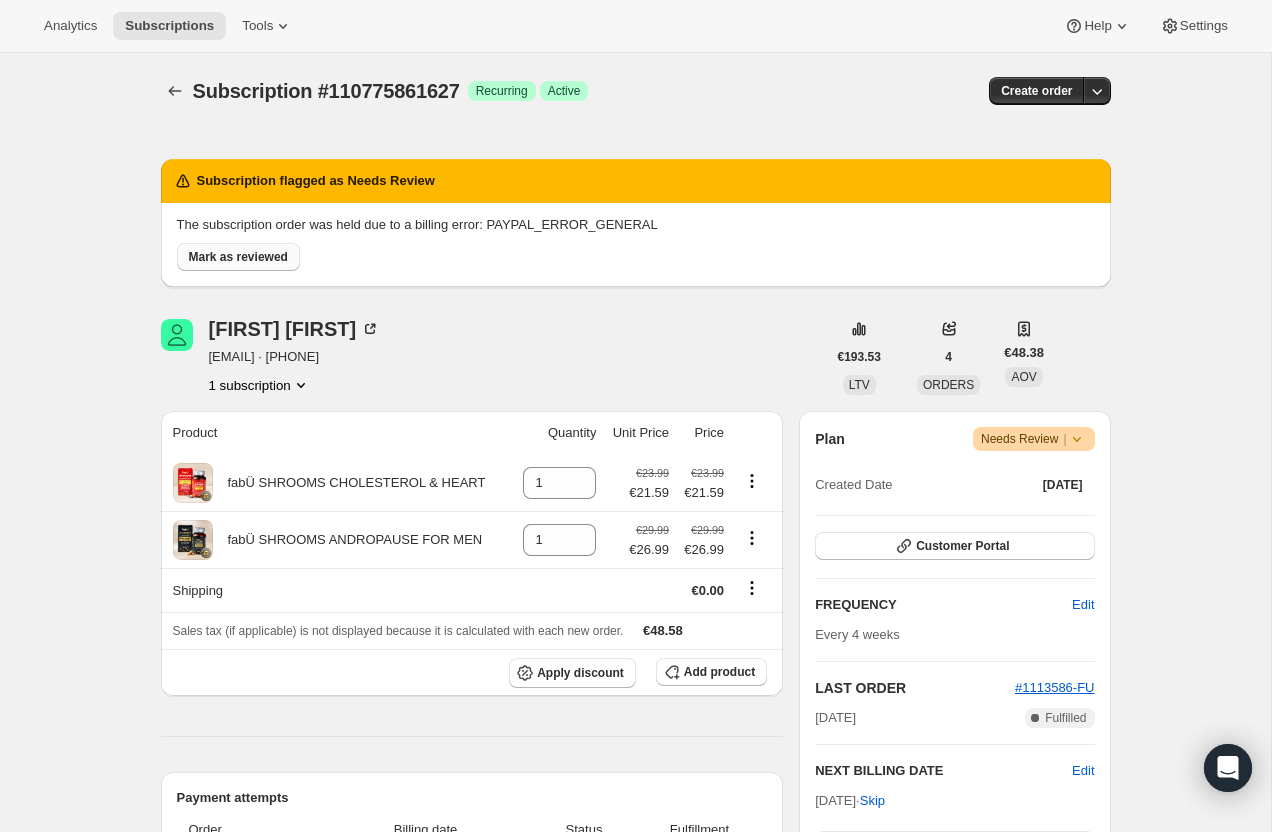 click on "Mark as reviewed" at bounding box center (238, 257) 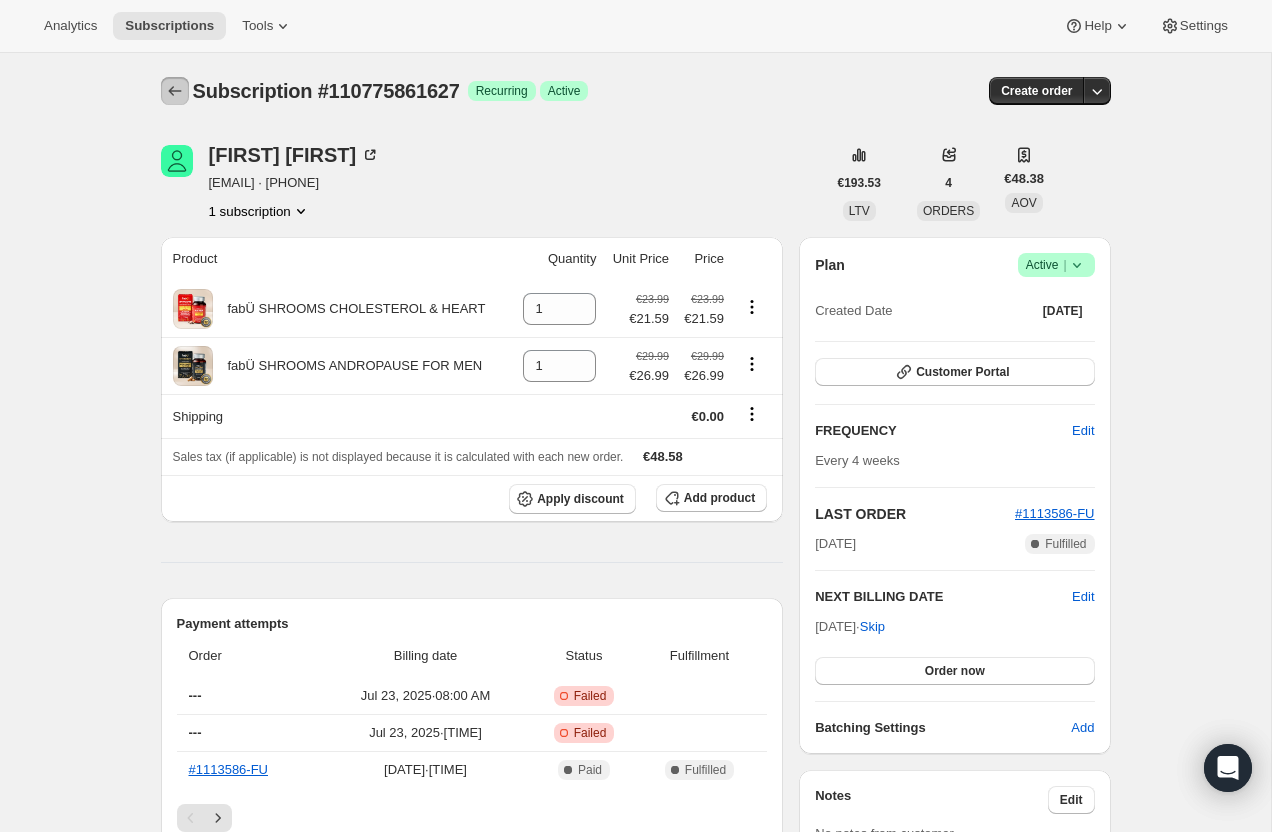 click 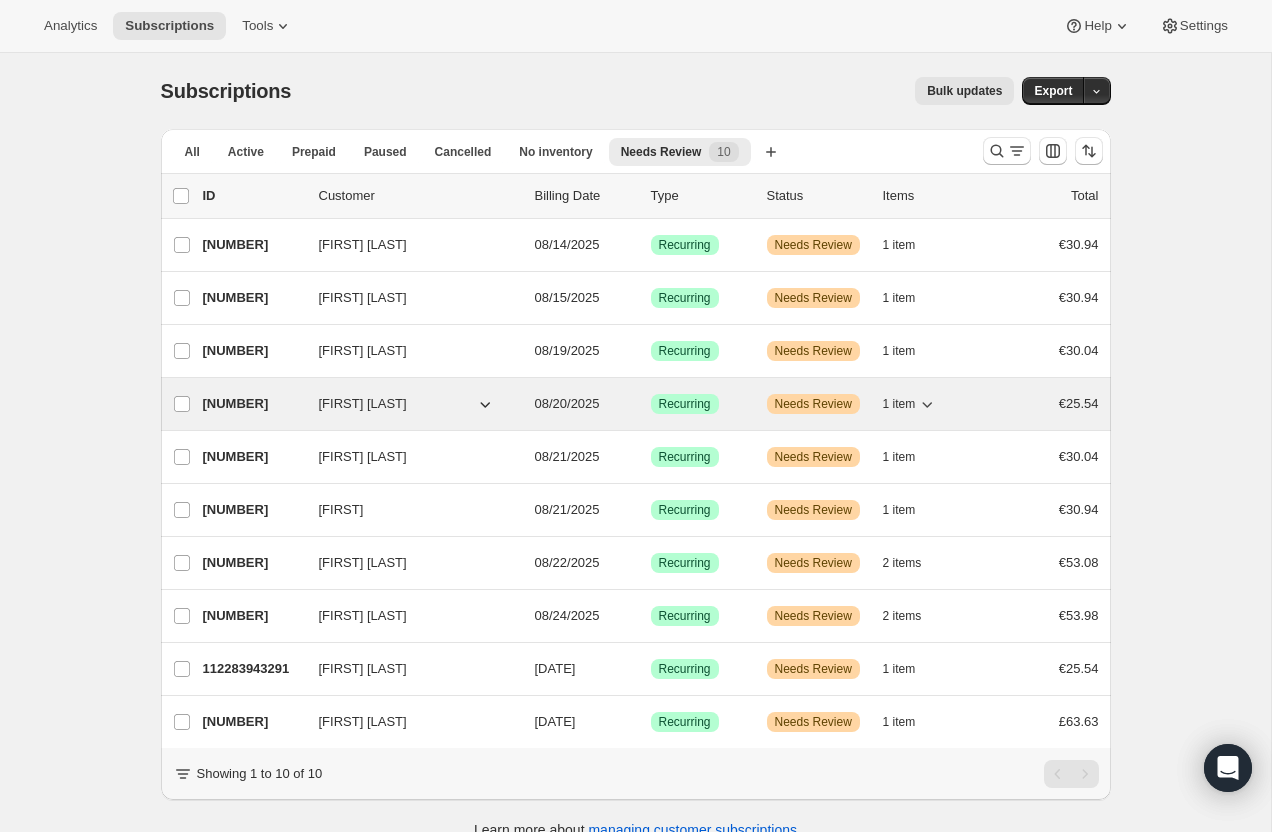 click on "[NUMBER]" at bounding box center [253, 404] 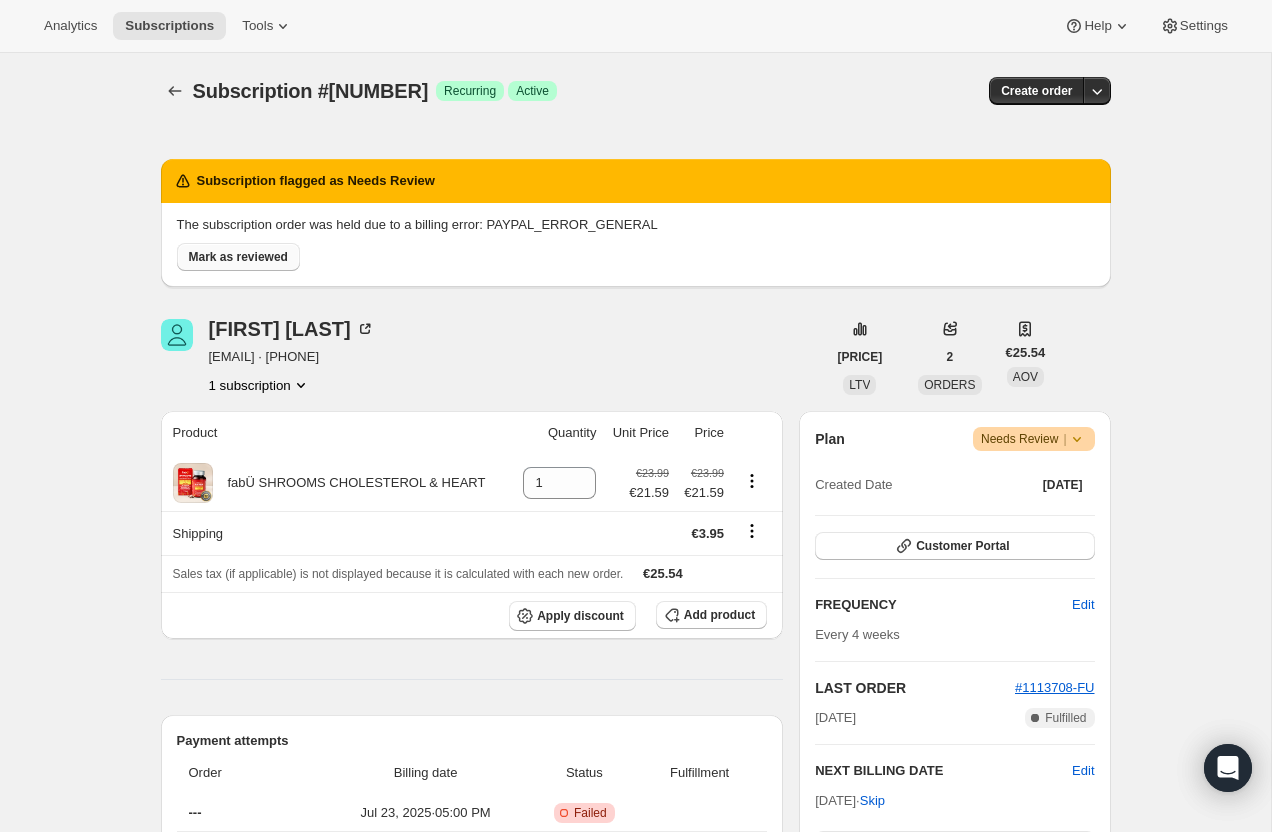 click on "Mark as reviewed" at bounding box center [238, 257] 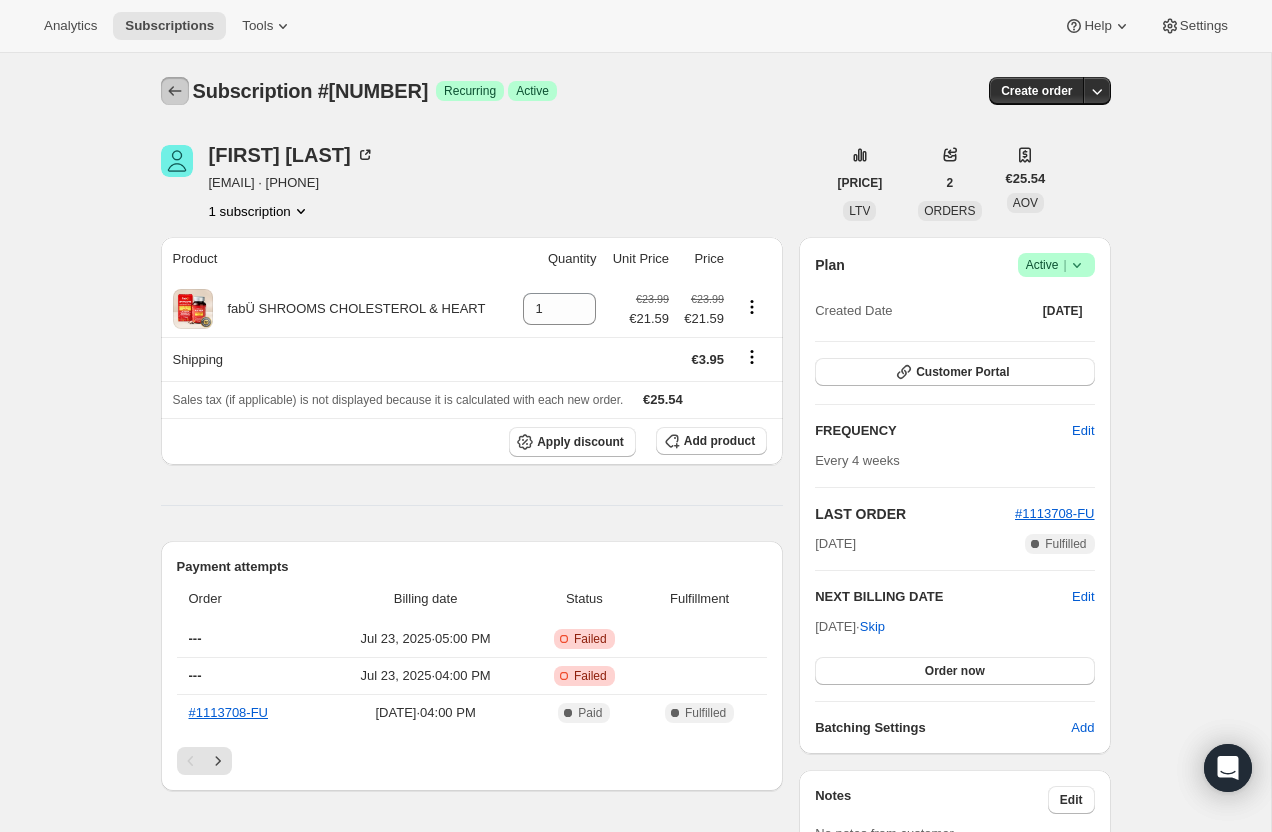click 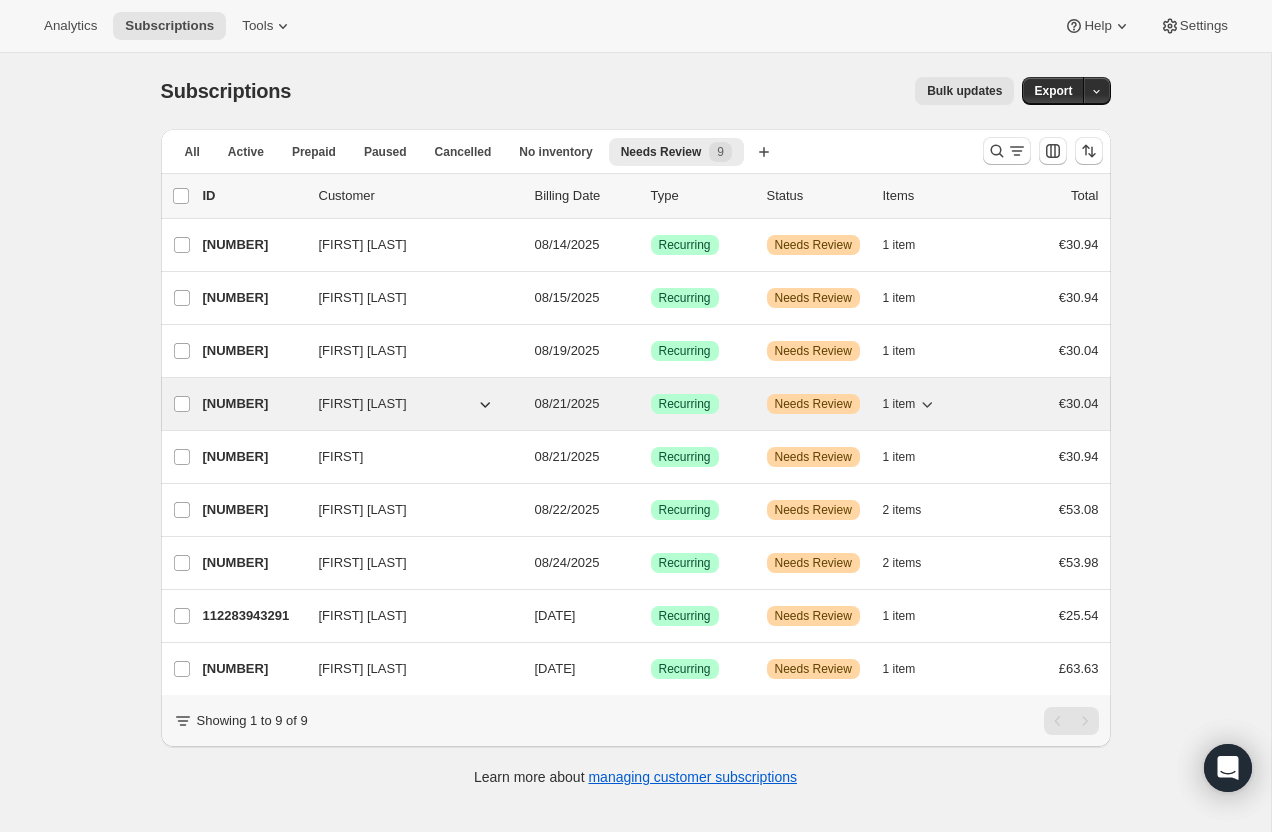 click on "[NUMBER] [FIRST] [LAST] [DATE] Success Recurring Warning Needs Review 1   item [PRICE]" at bounding box center [651, 404] 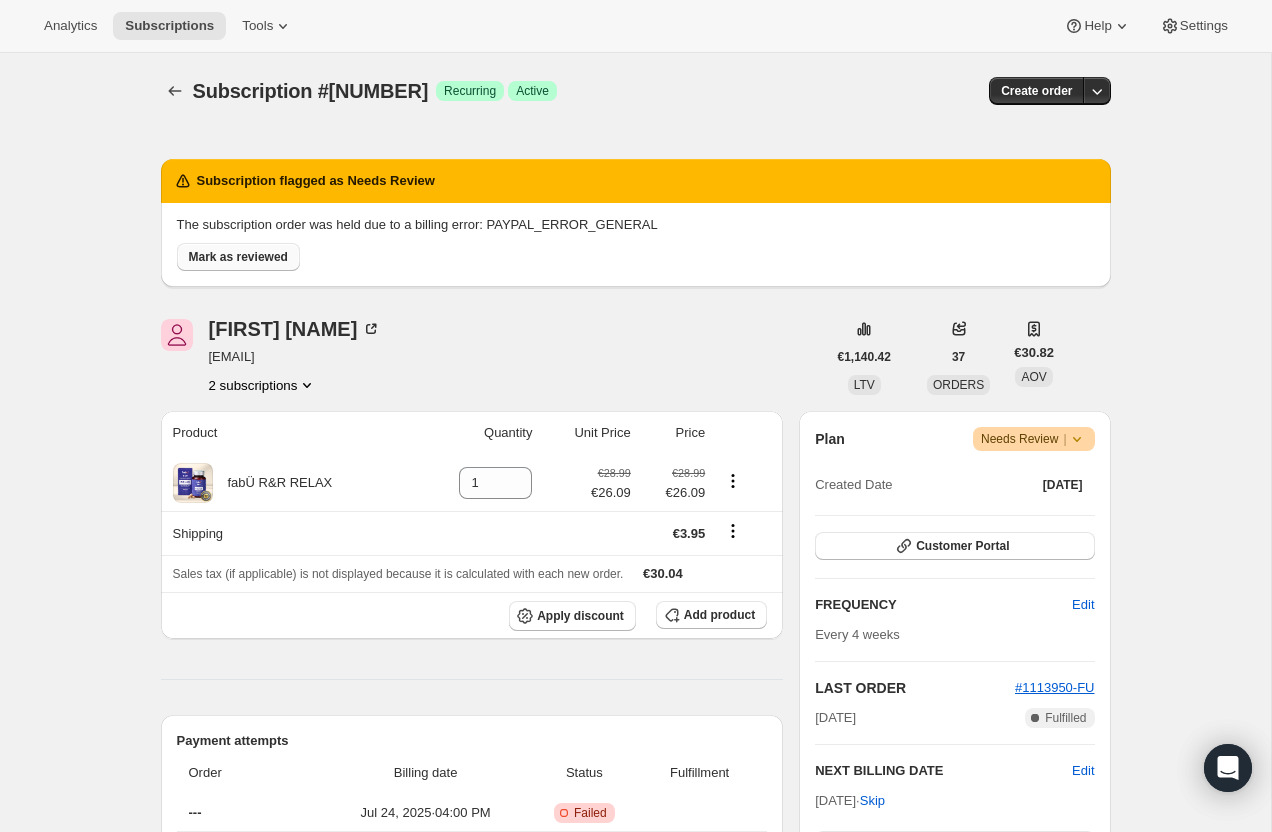 click on "Mark as reviewed" at bounding box center [238, 257] 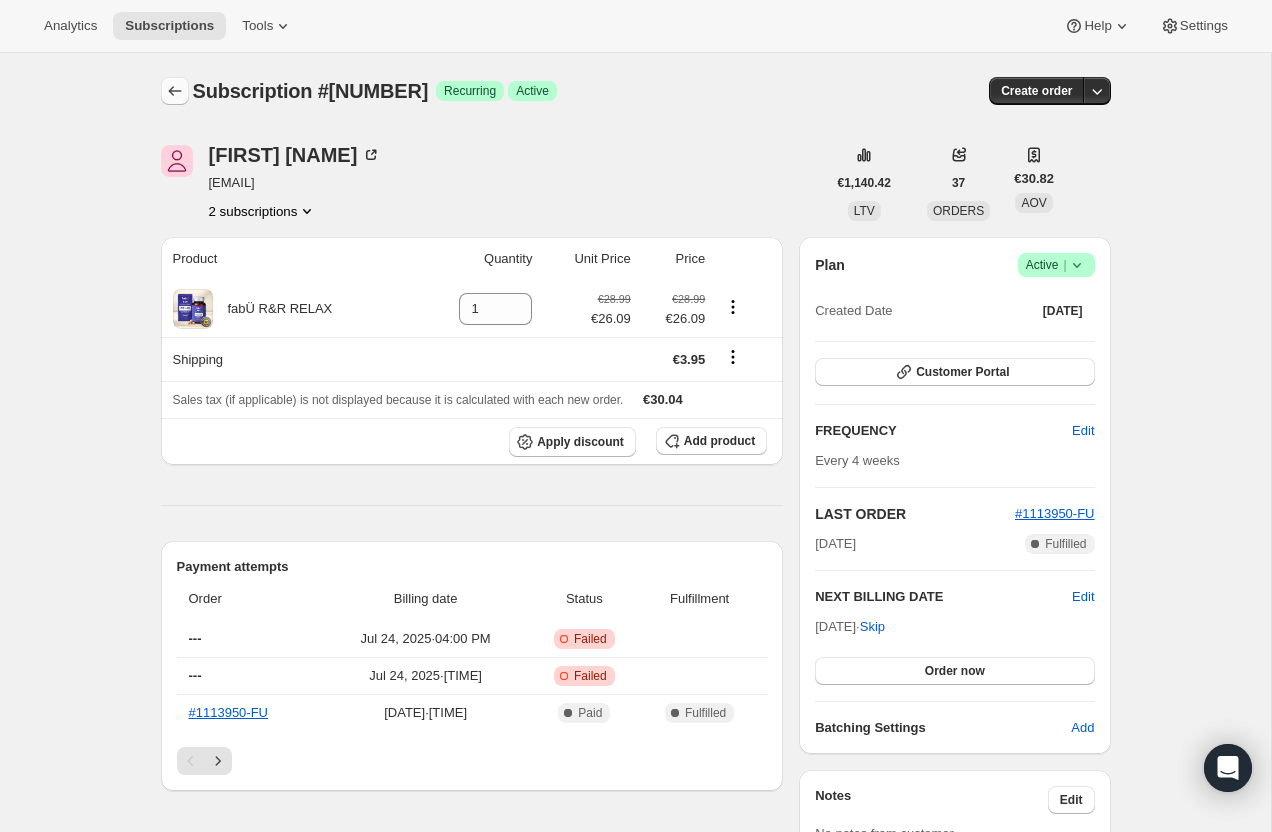 click 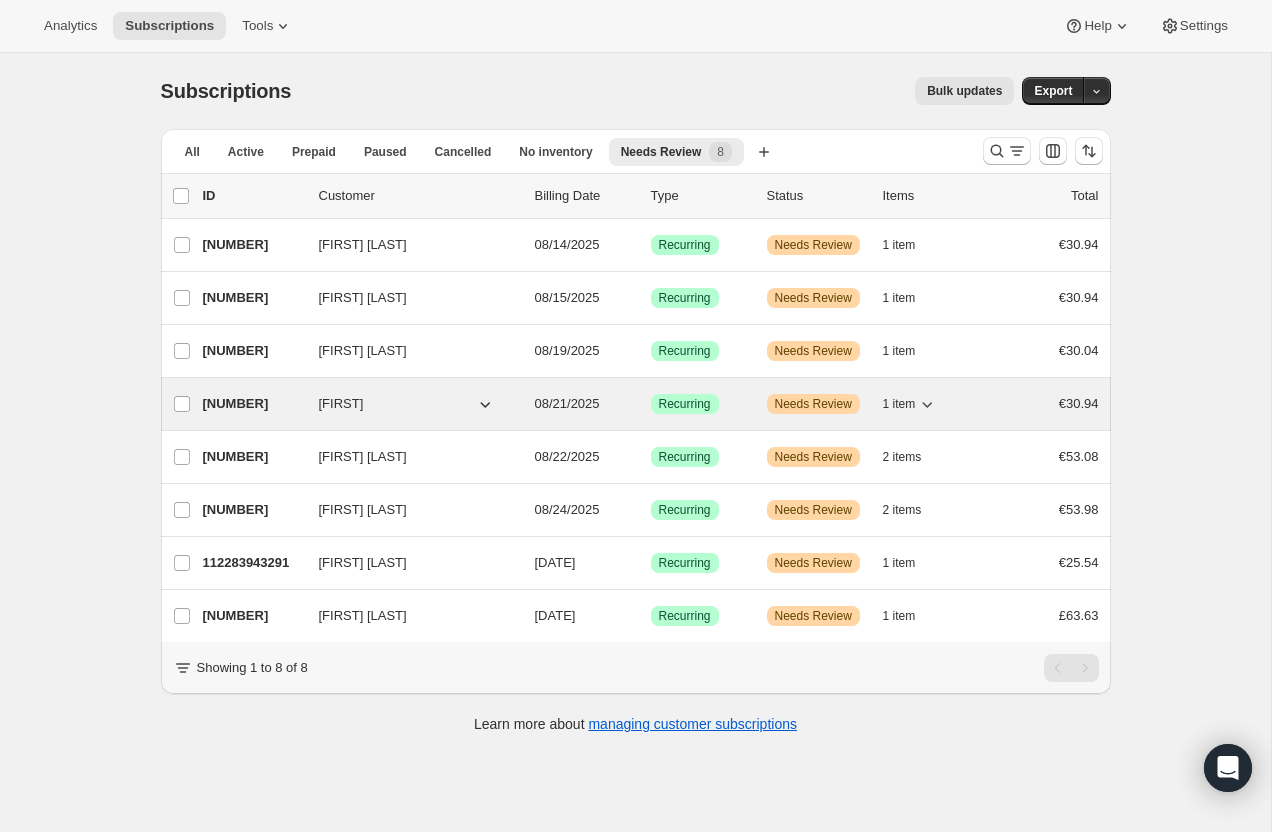 click on "[NUMBER]" at bounding box center [253, 404] 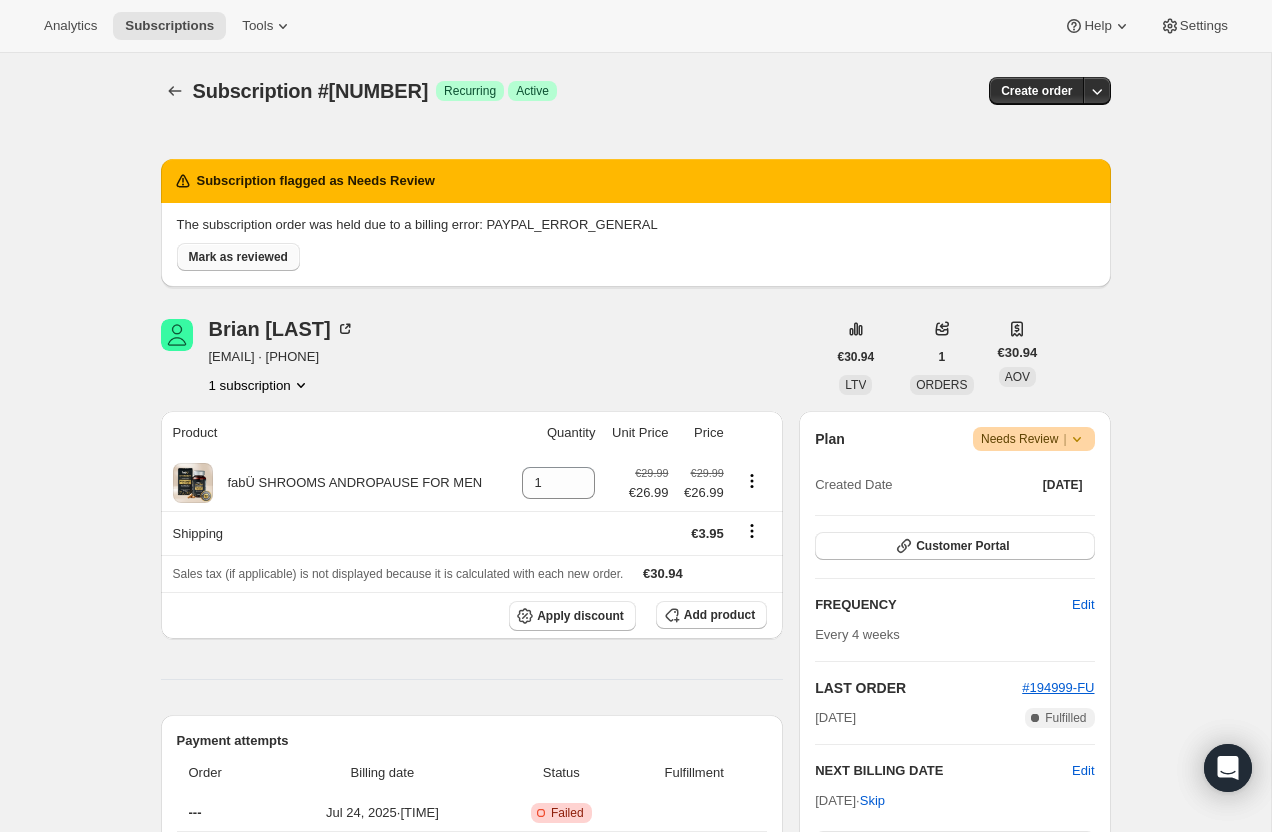 click on "Mark as reviewed" at bounding box center (238, 257) 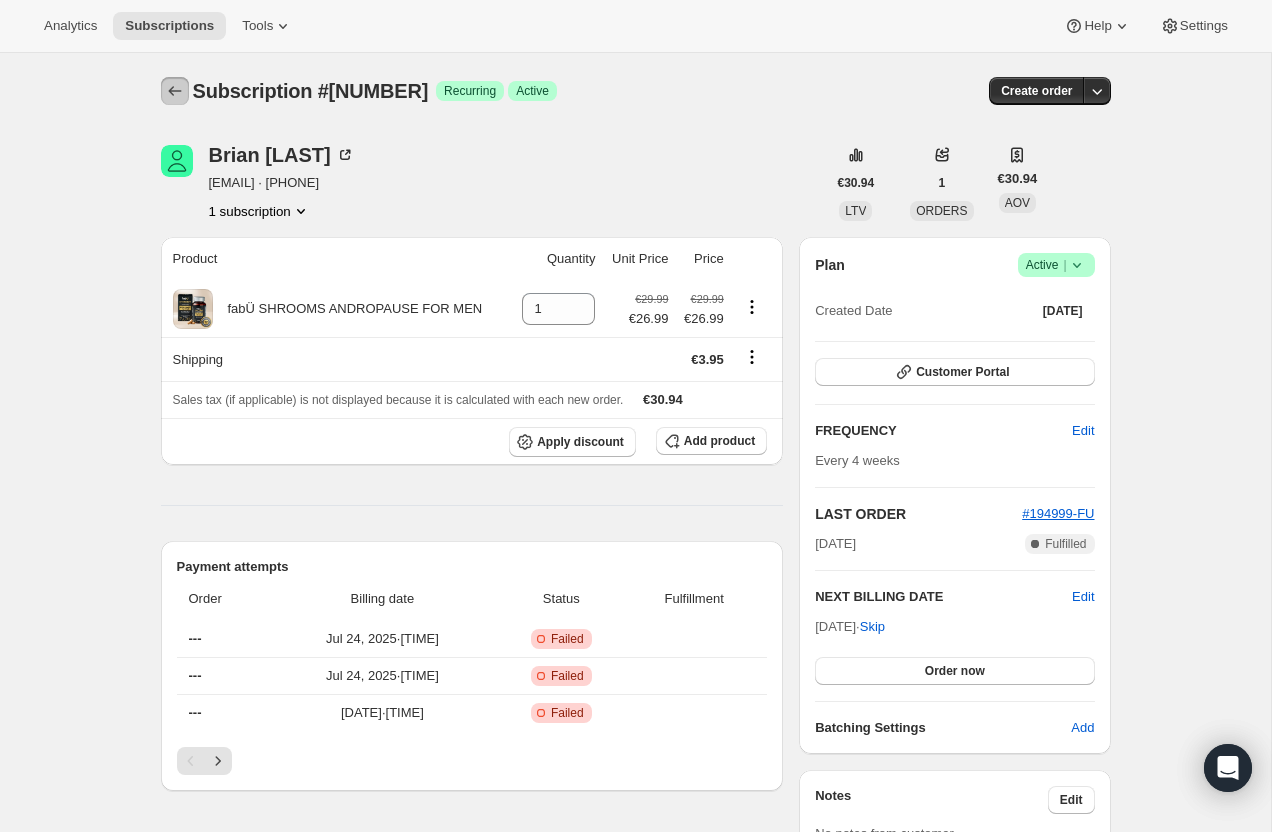 click 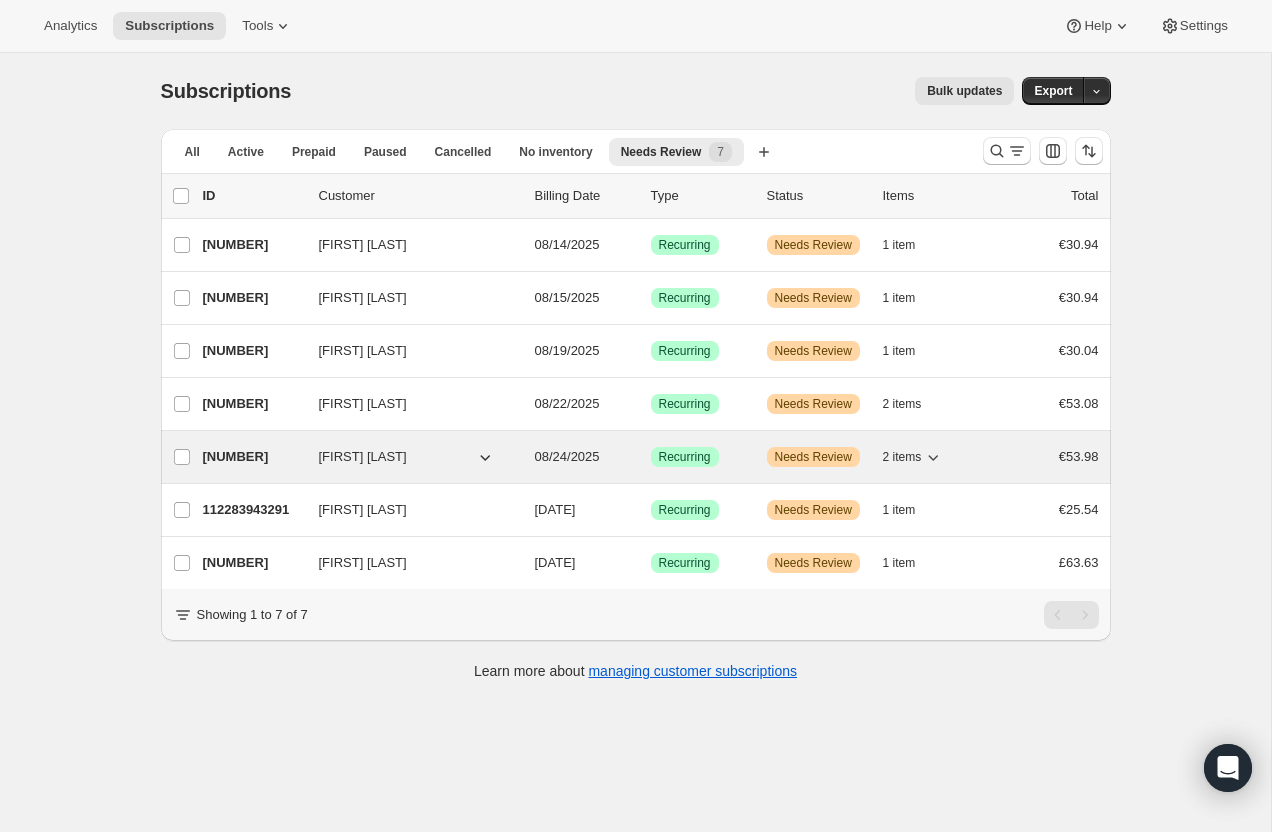 click on "[NUMBER]" at bounding box center (253, 457) 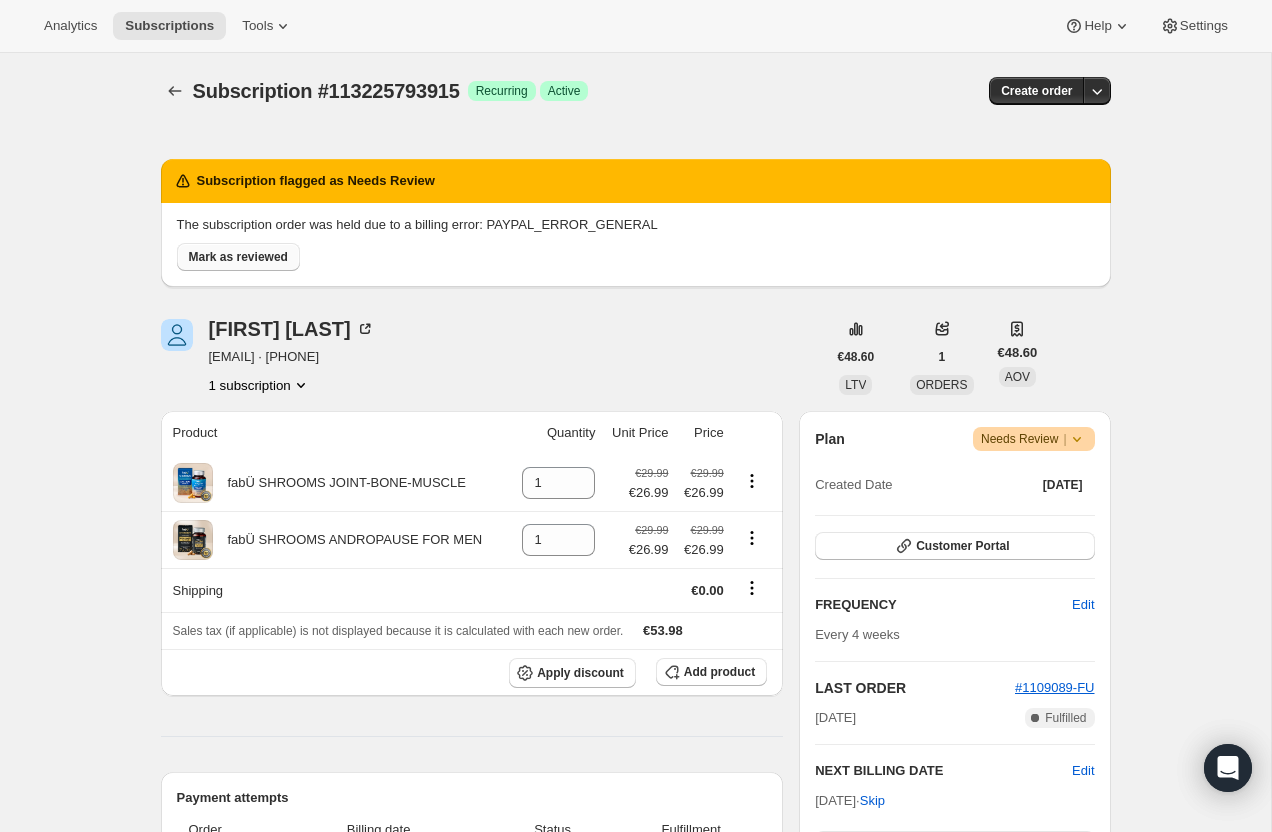 click on "Mark as reviewed" at bounding box center (238, 257) 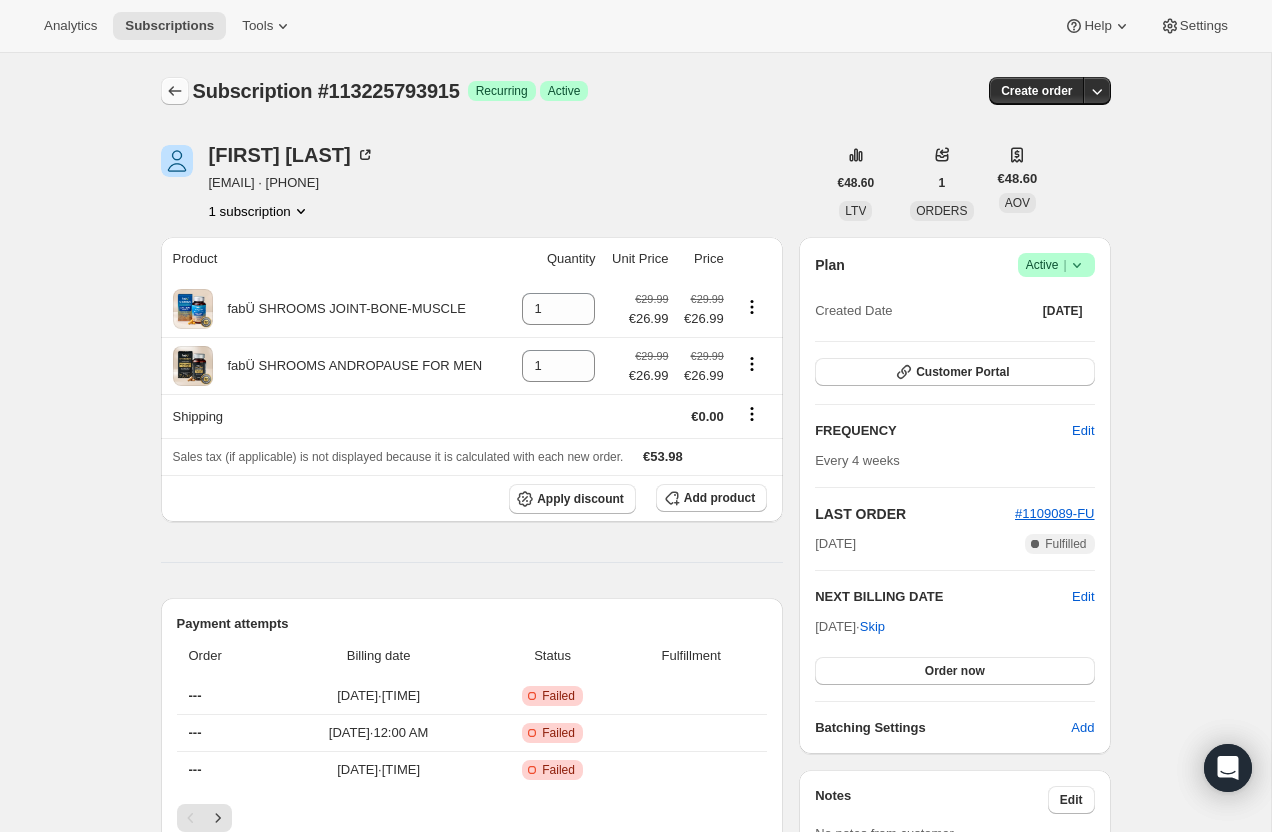 click 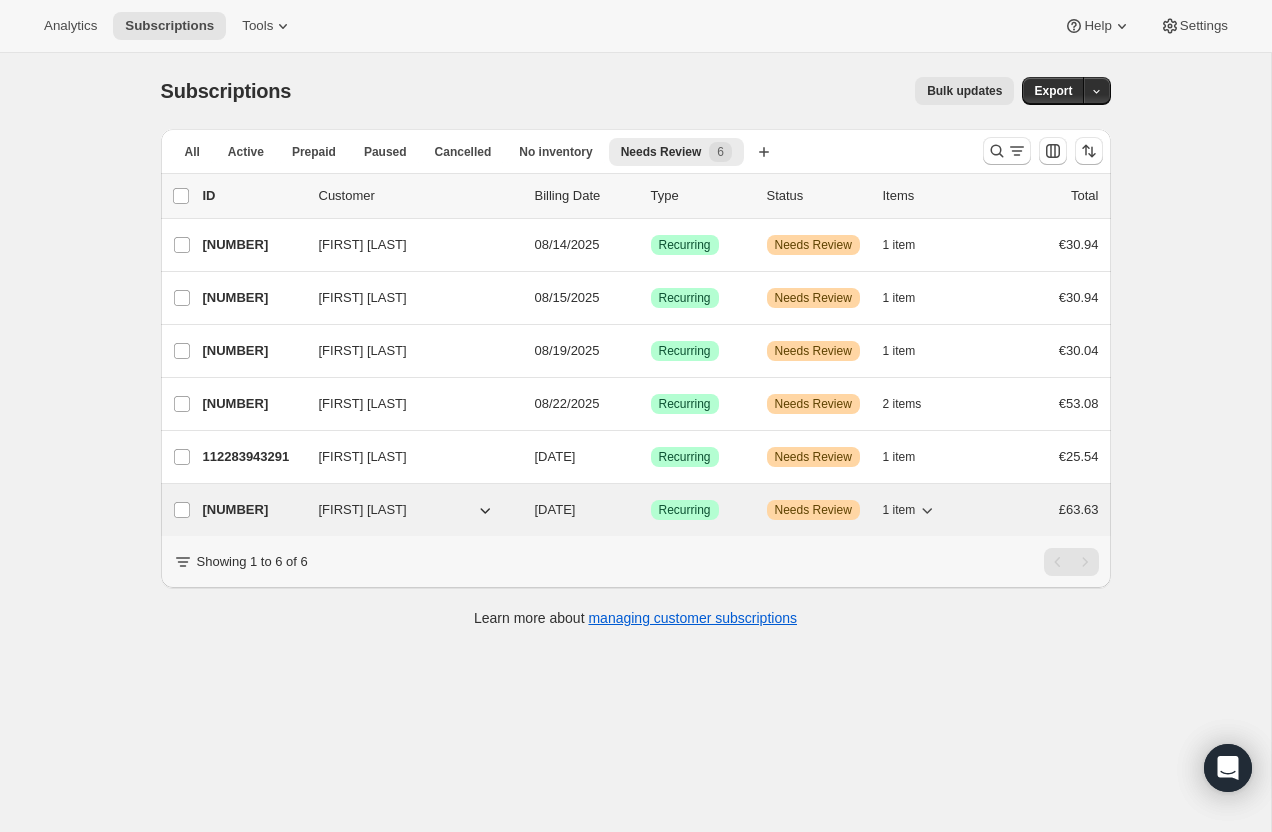 click on "[NUMBER]" at bounding box center [253, 510] 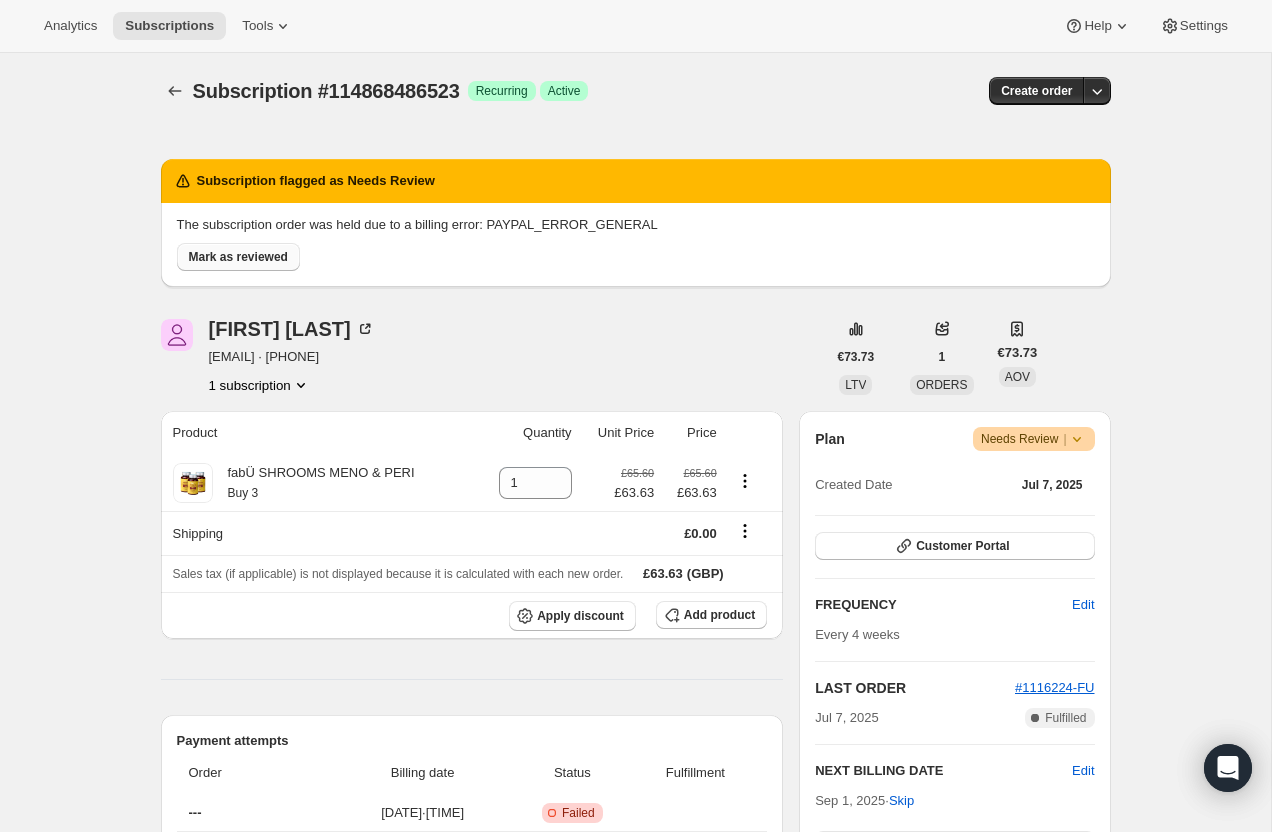 click on "Mark as reviewed" at bounding box center [238, 257] 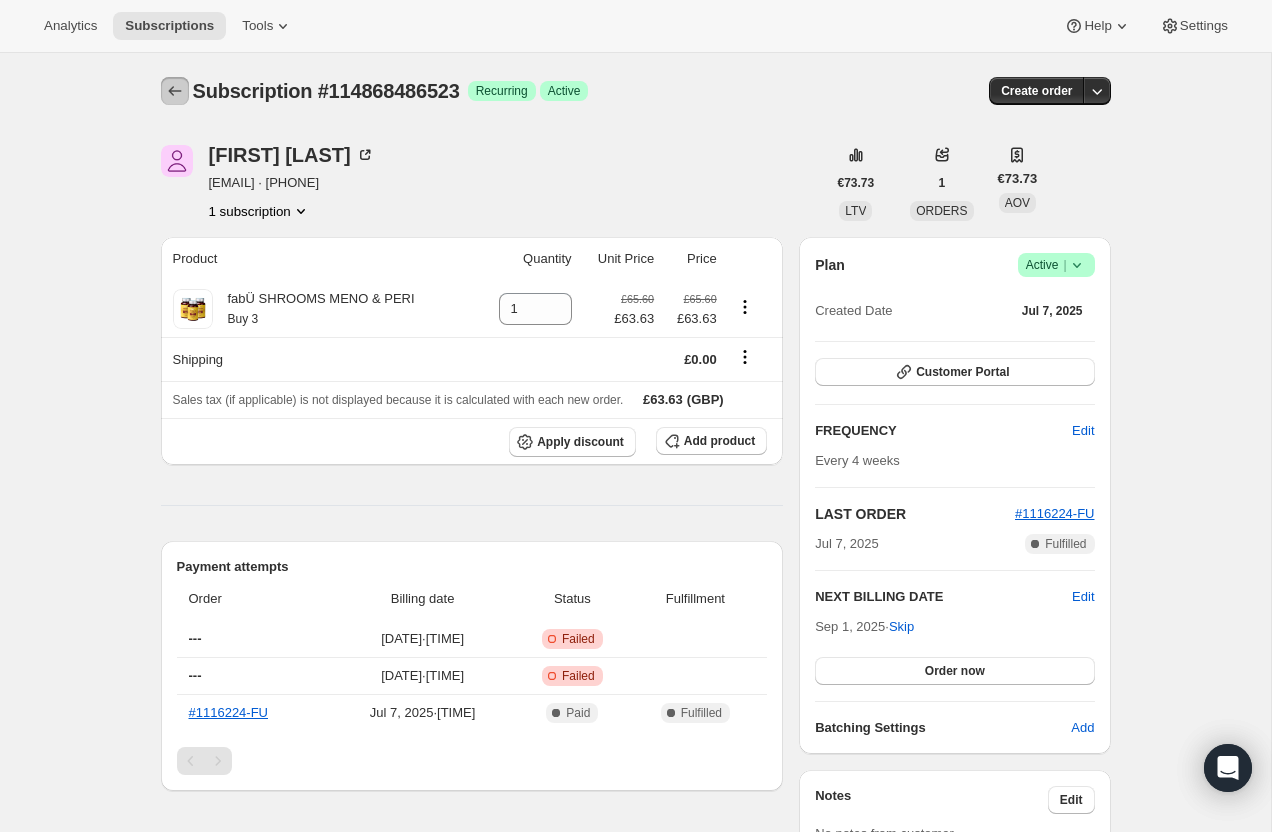 click 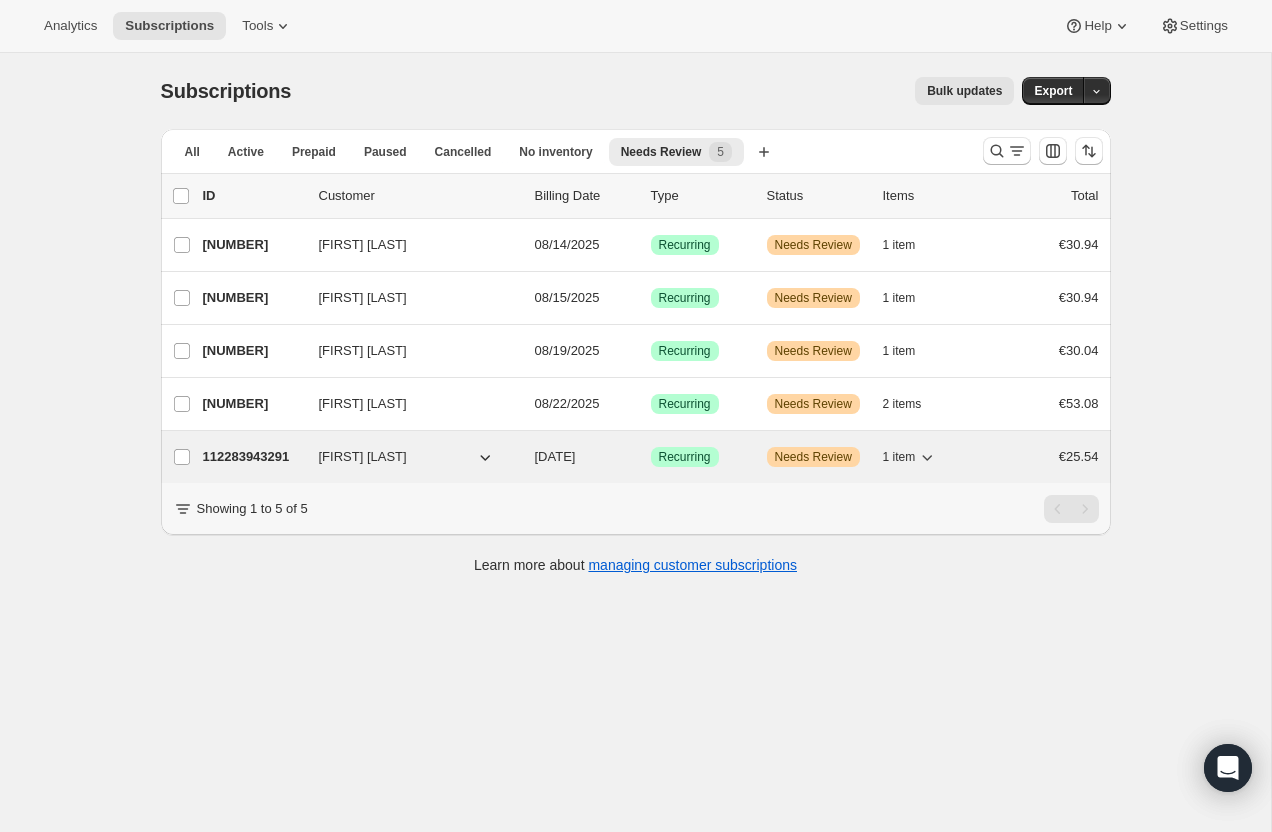 click on "112283943291" at bounding box center [253, 457] 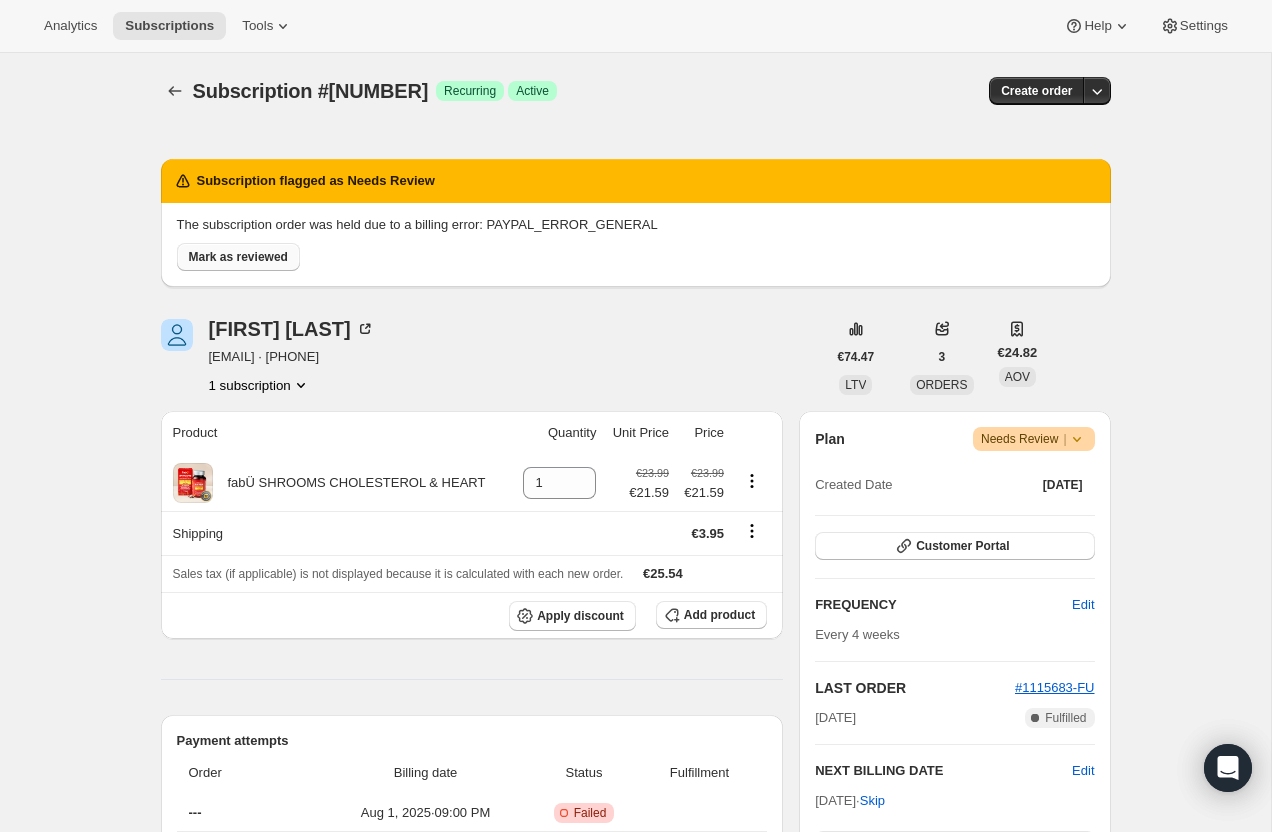 click on "Mark as reviewed" at bounding box center (238, 257) 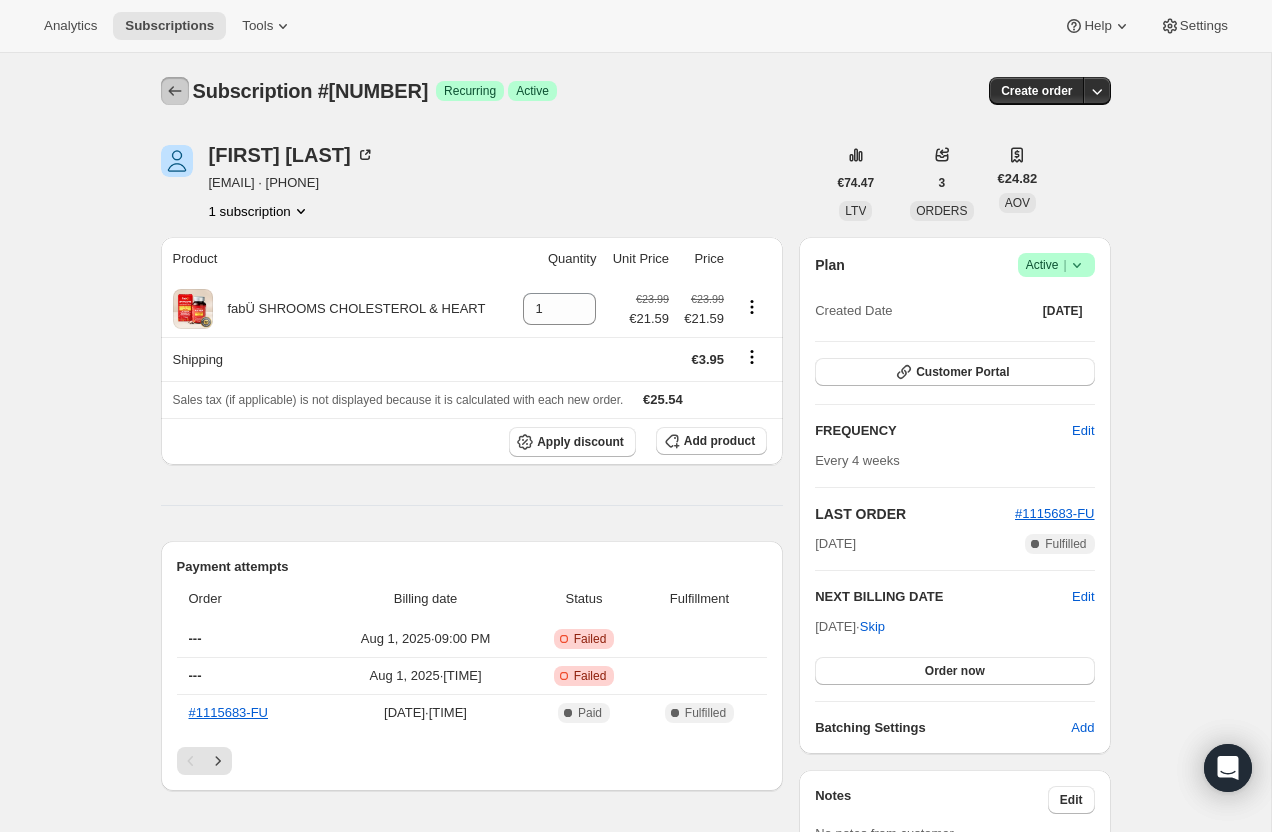 click 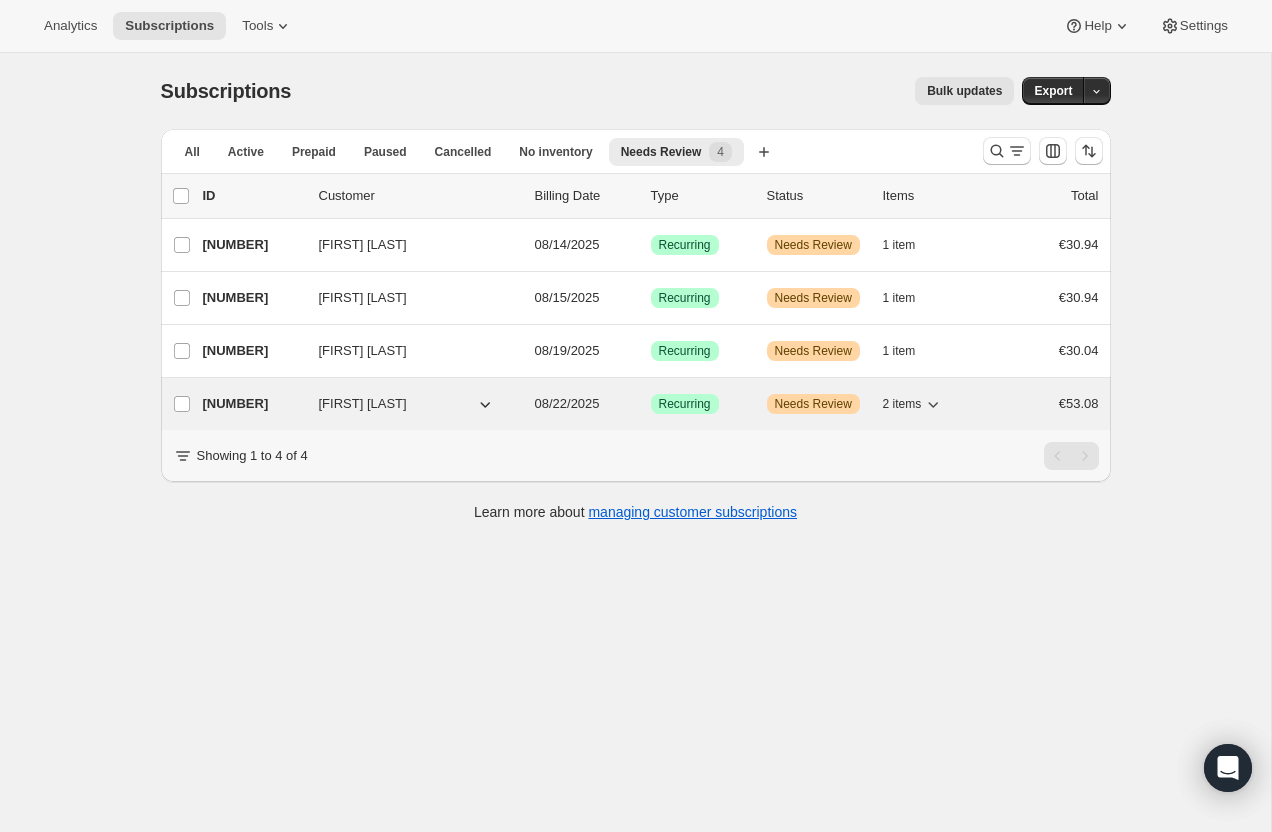 click on "[NUMBER]" at bounding box center (253, 404) 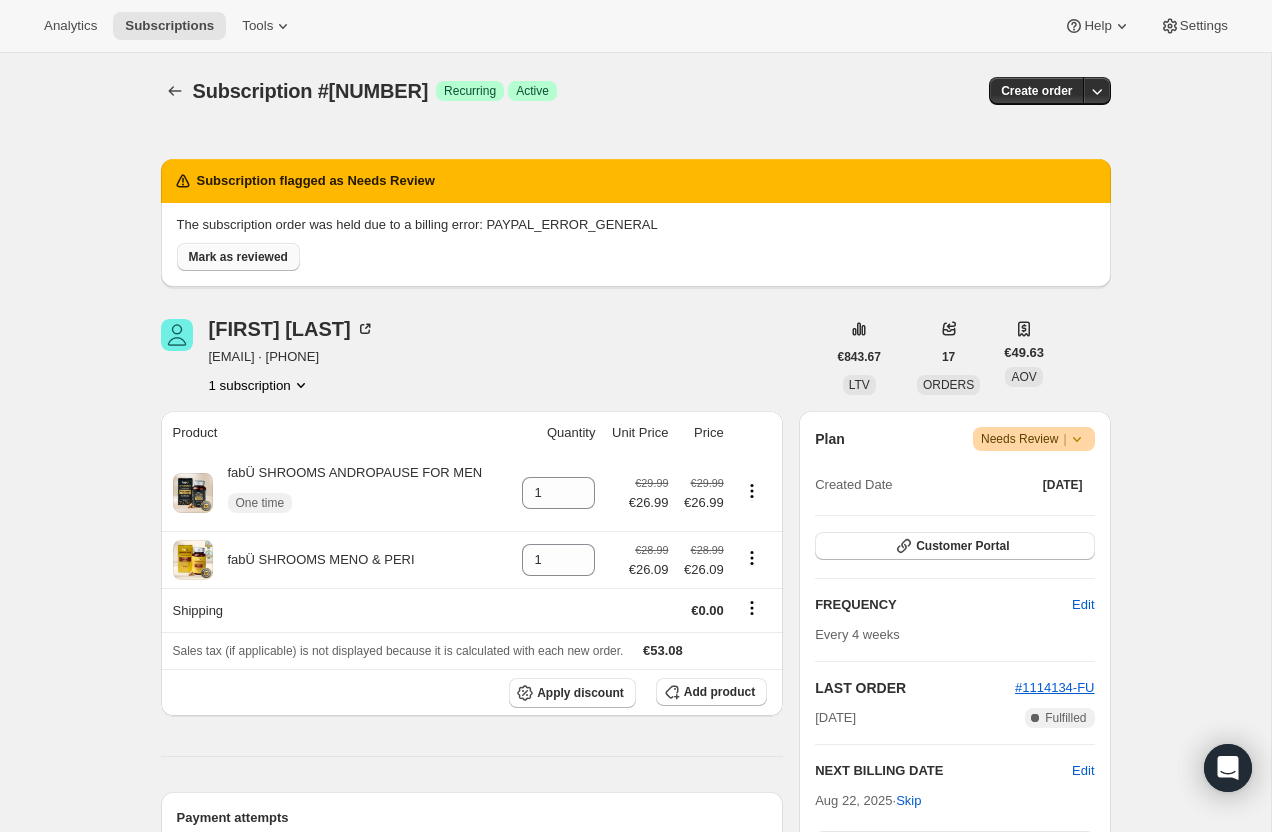 click on "Mark as reviewed" at bounding box center [238, 257] 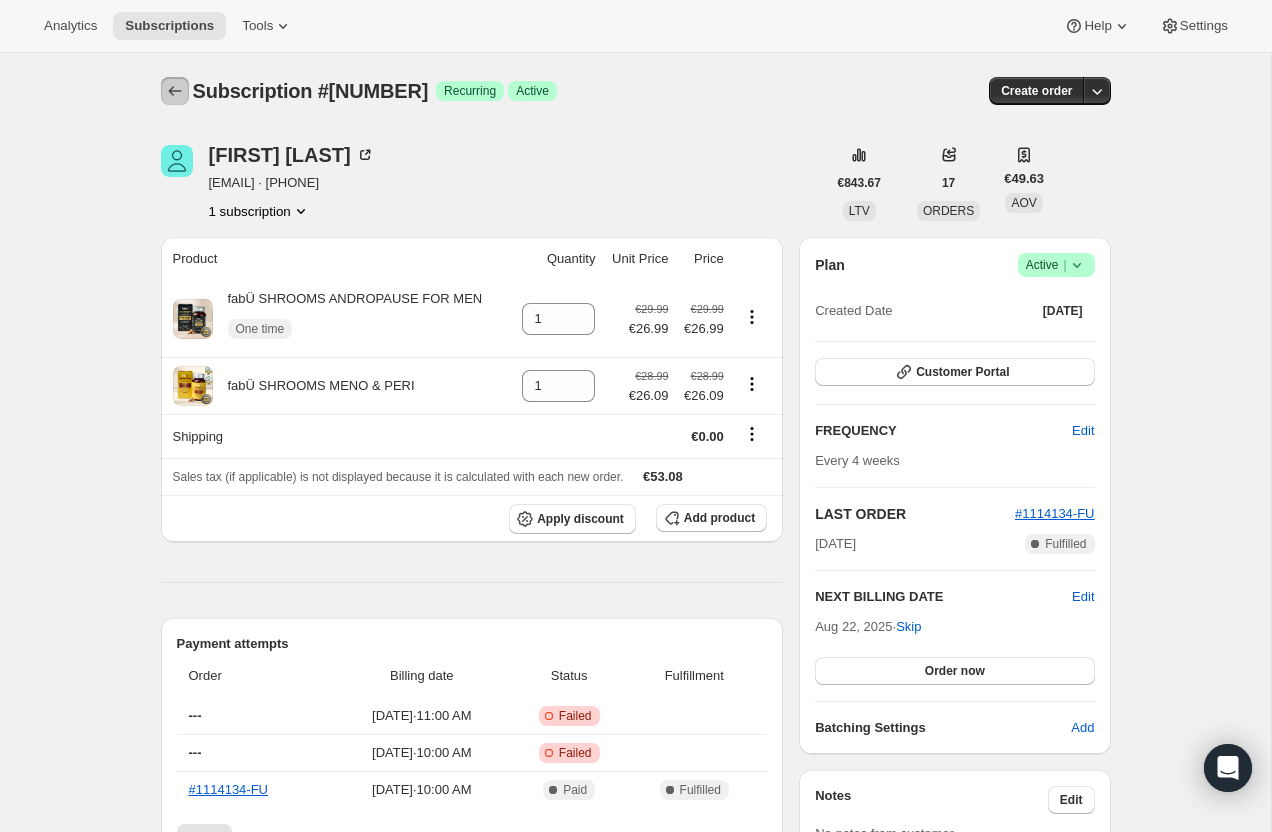 click 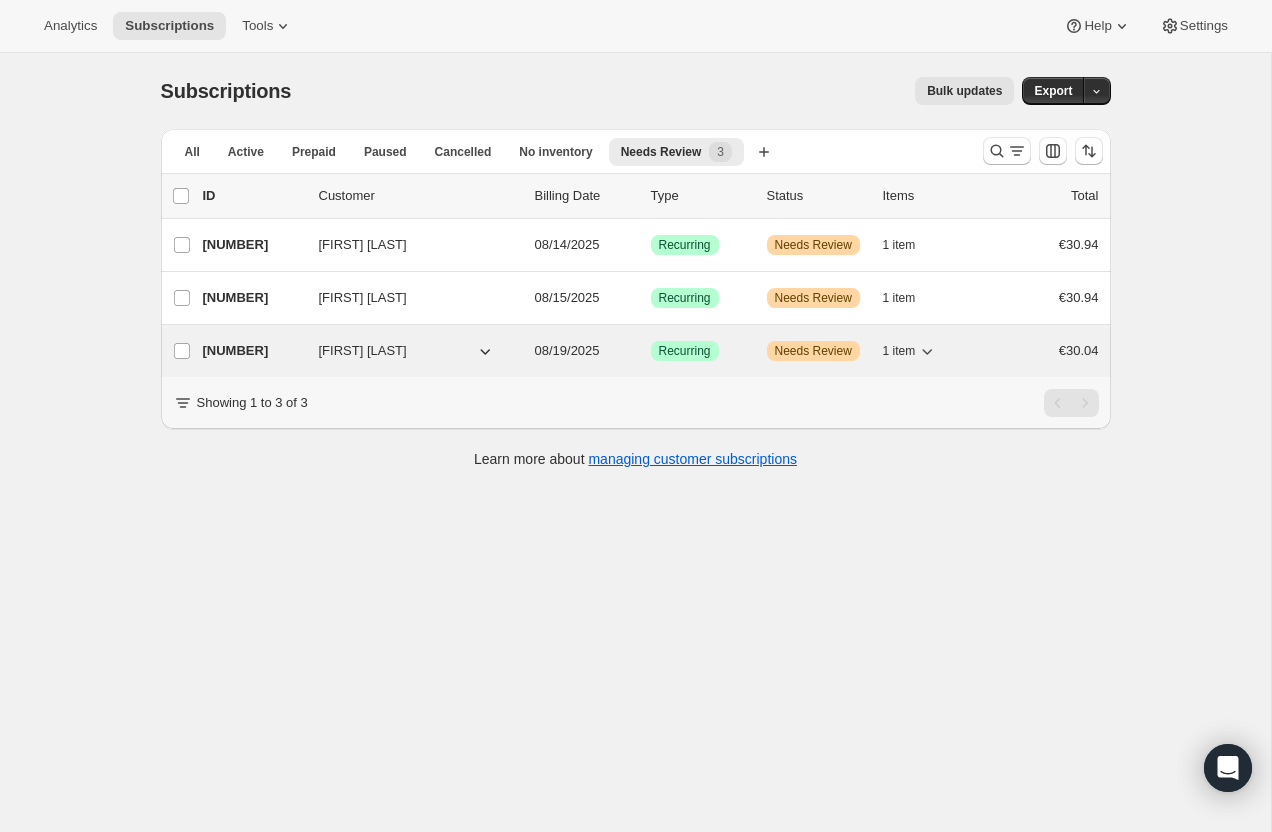 click on "[NUMBER]" at bounding box center (253, 351) 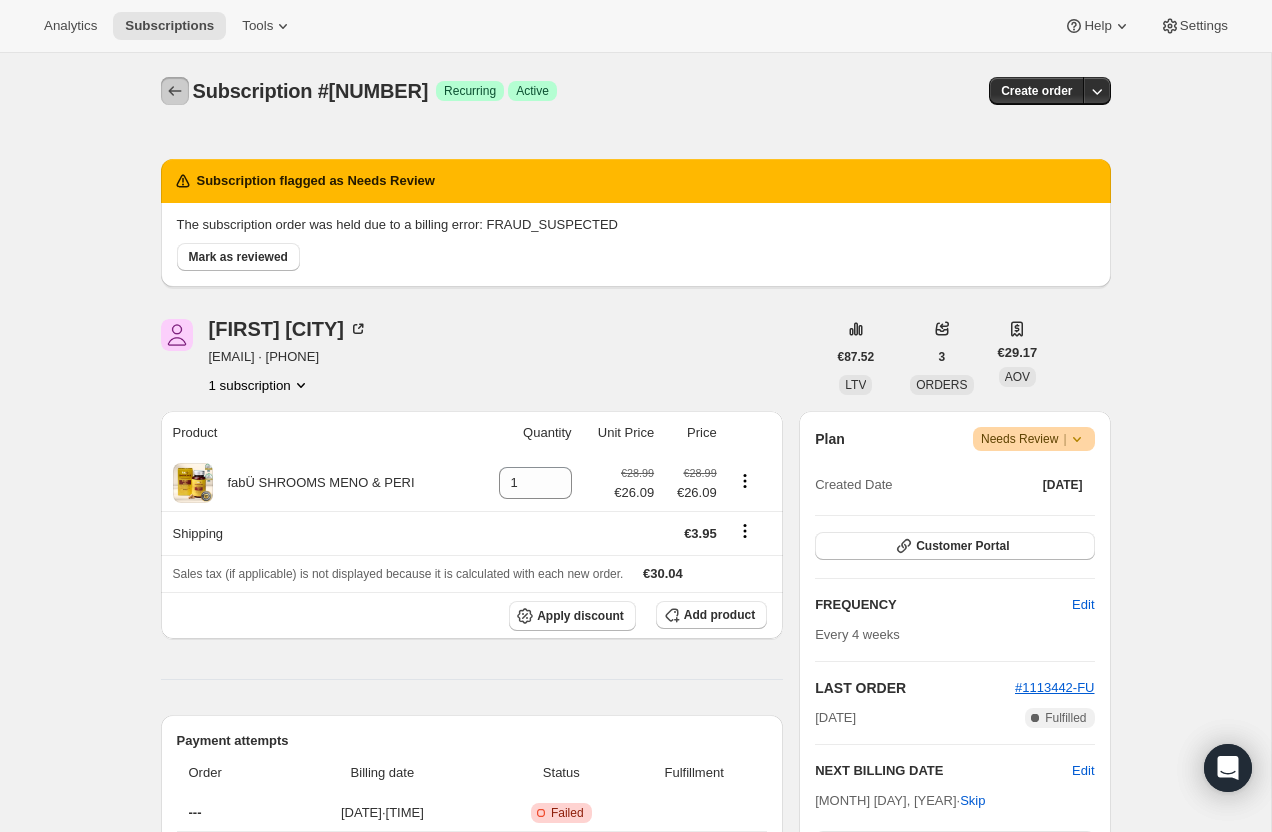 click 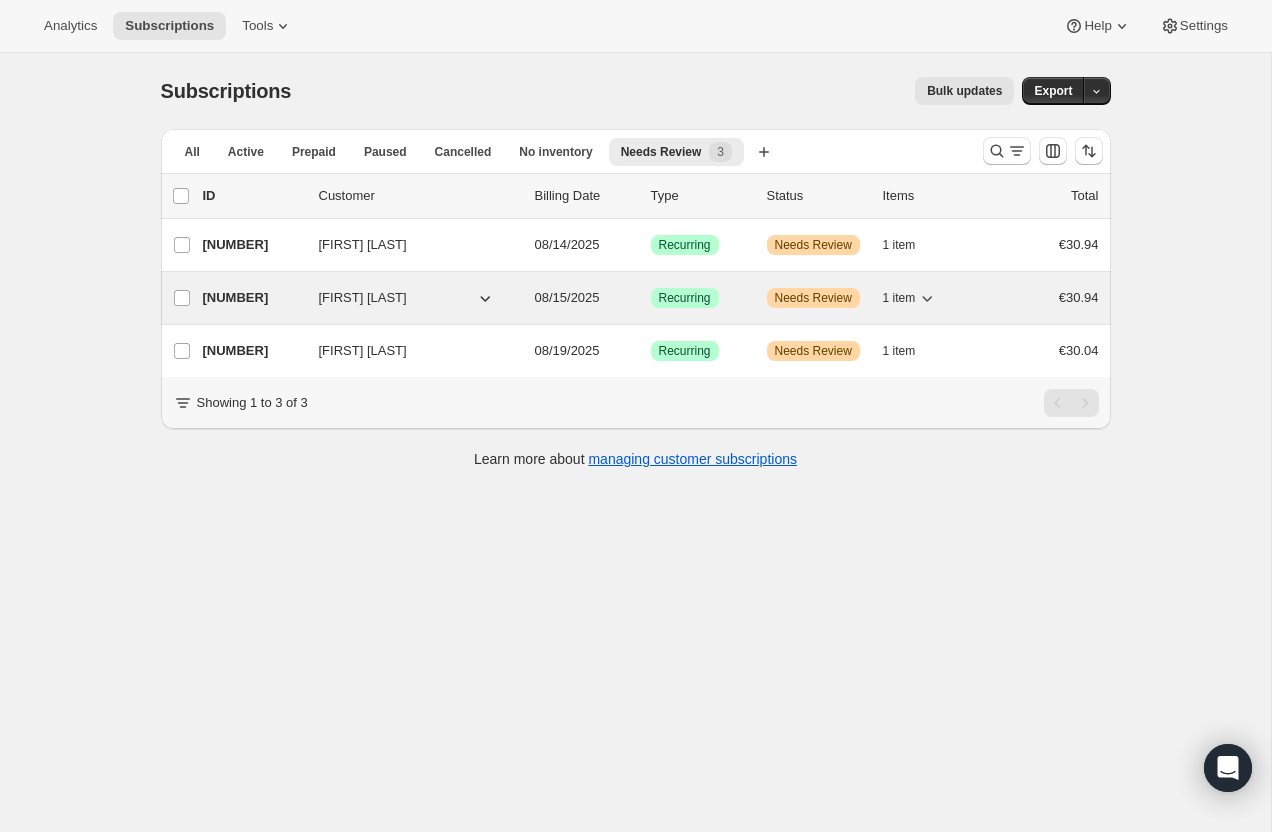 click on "[NUMBER]" at bounding box center (253, 298) 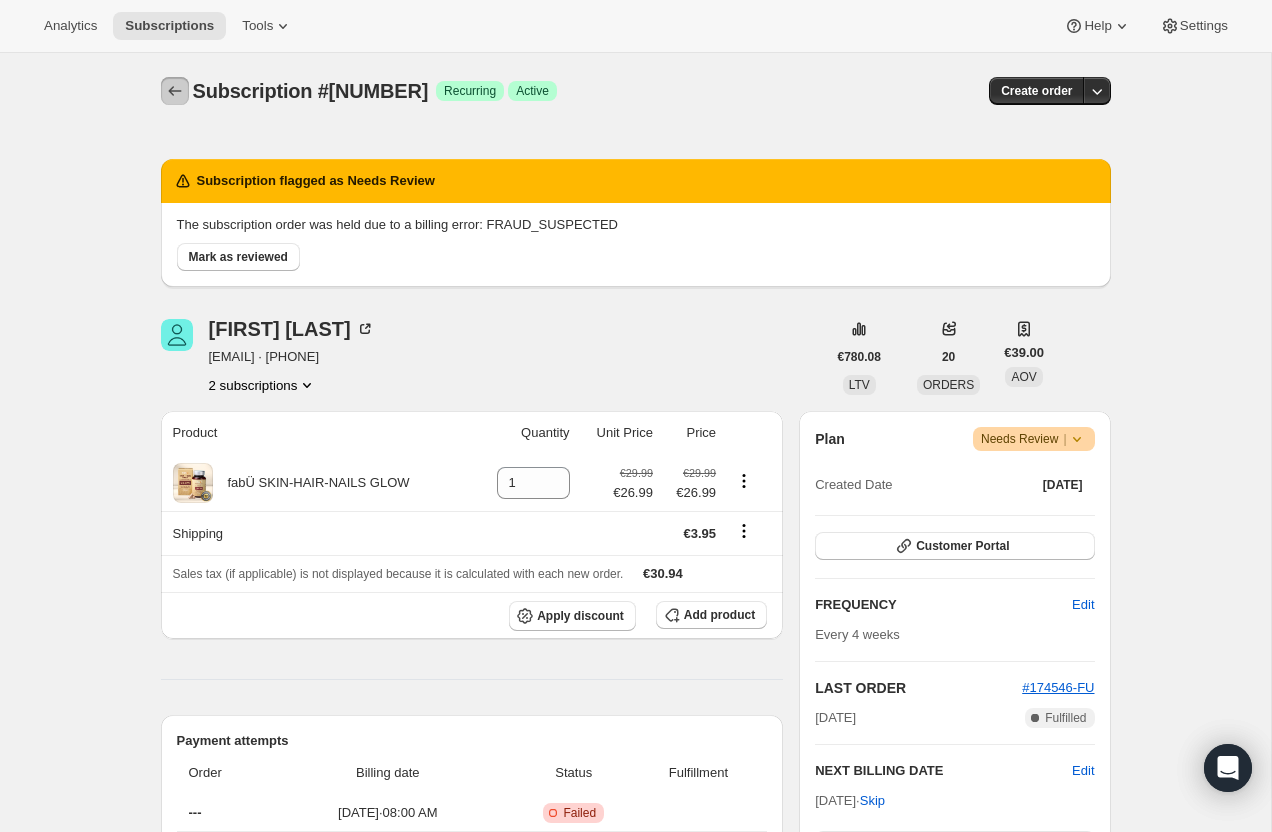 click 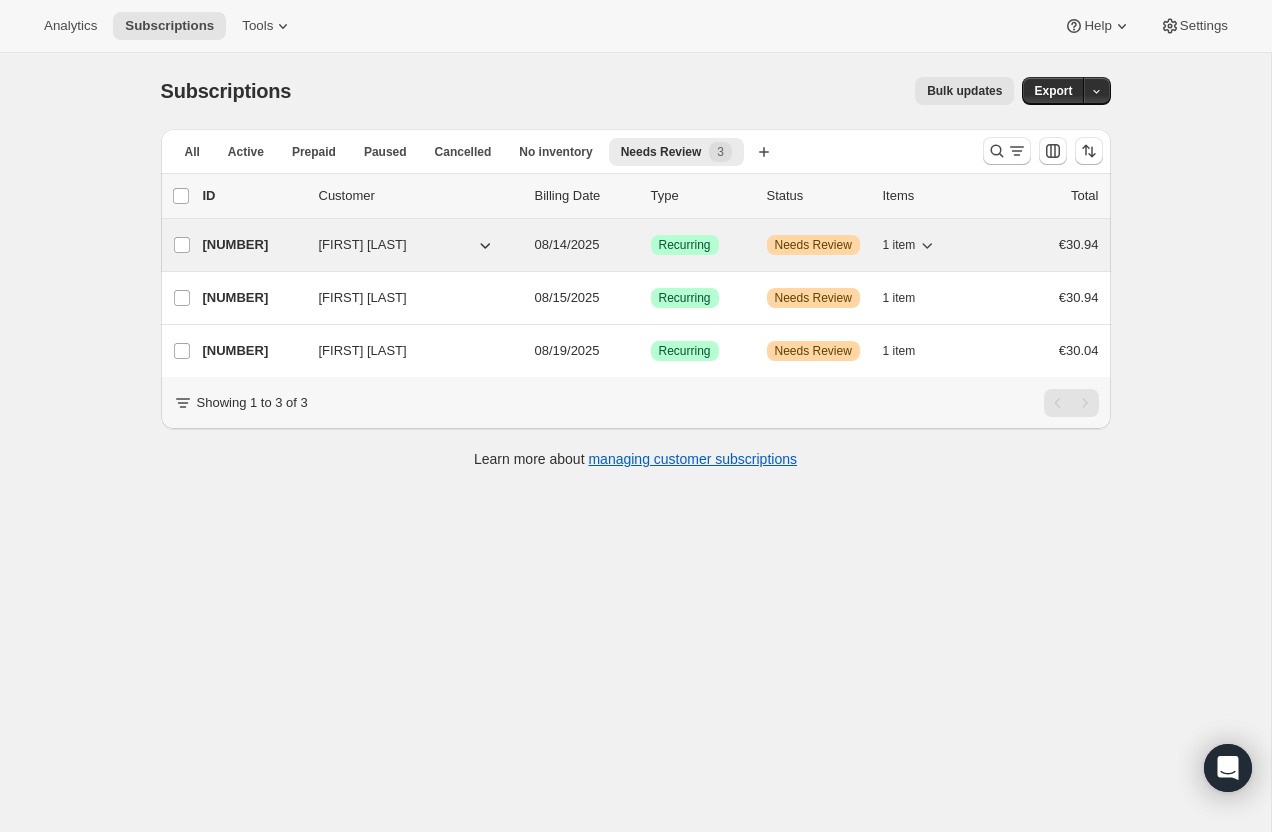 click on "[NUMBER]" at bounding box center (253, 245) 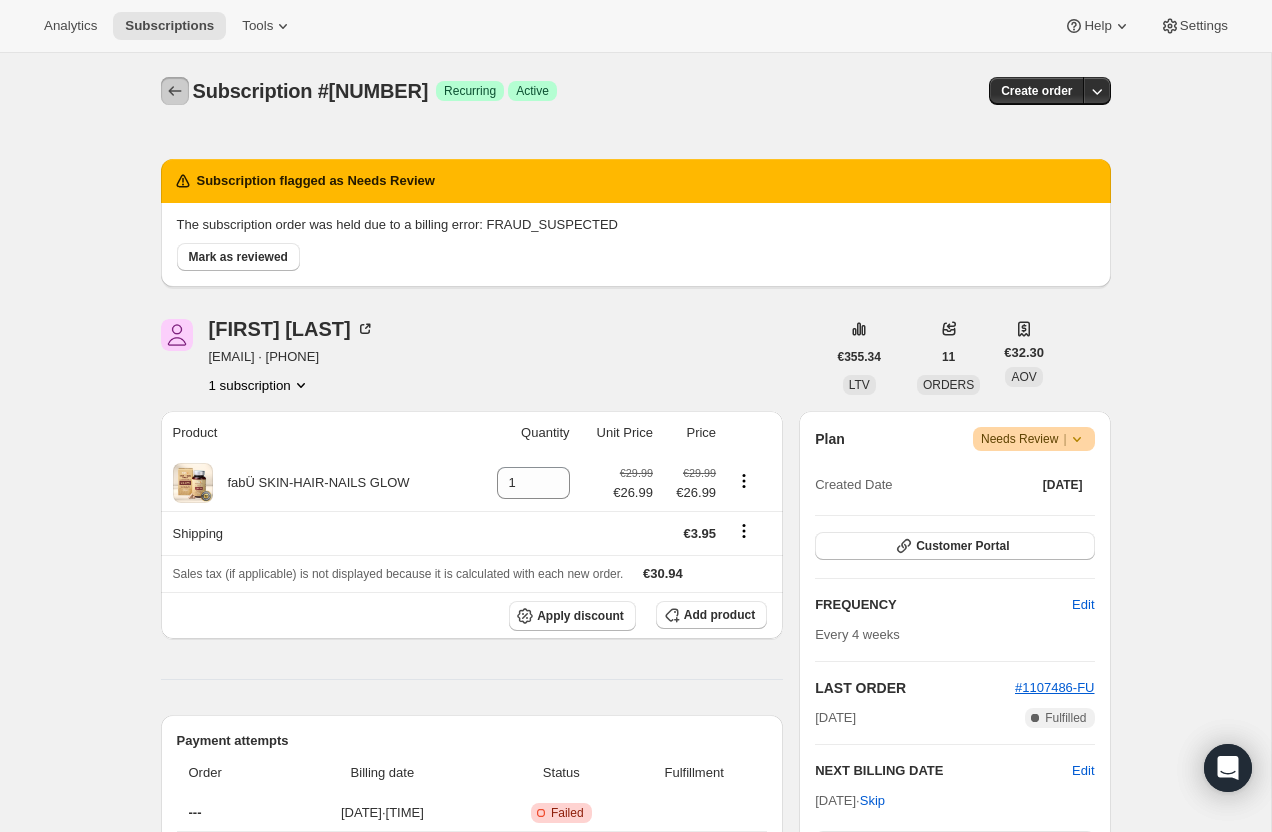 click 